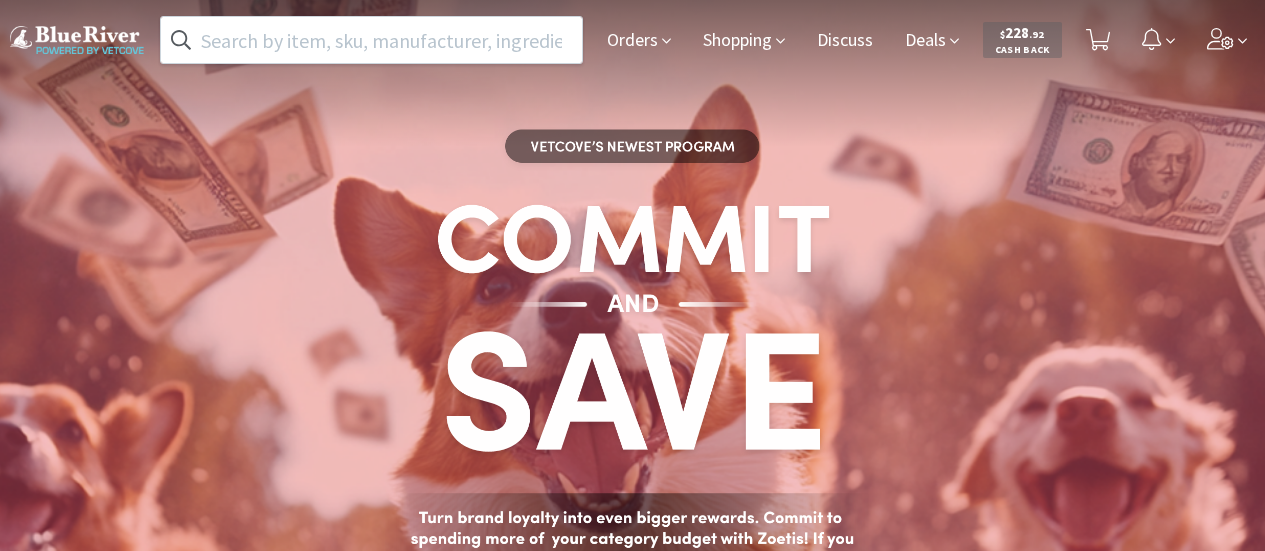 scroll, scrollTop: 0, scrollLeft: 0, axis: both 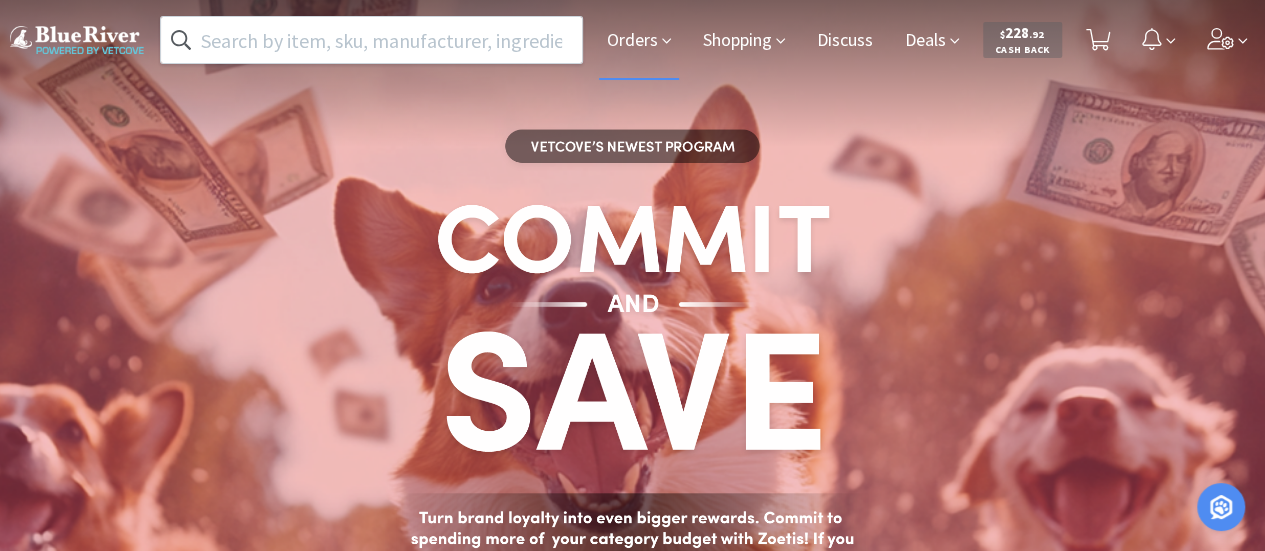 click on "Orders" at bounding box center [639, 40] 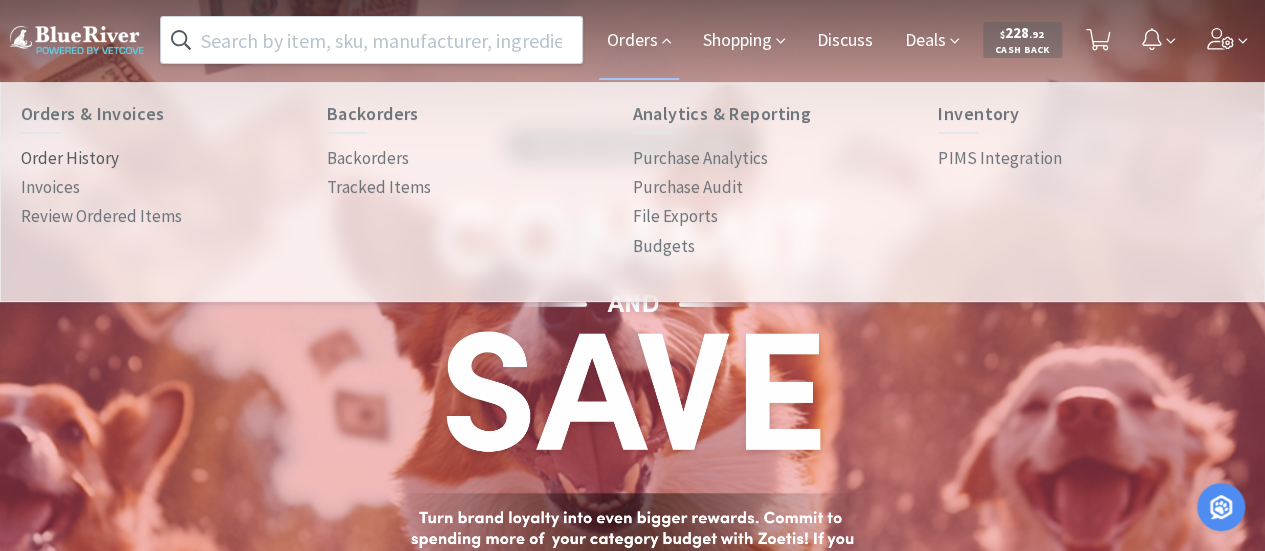 click on "Order History" at bounding box center [70, 158] 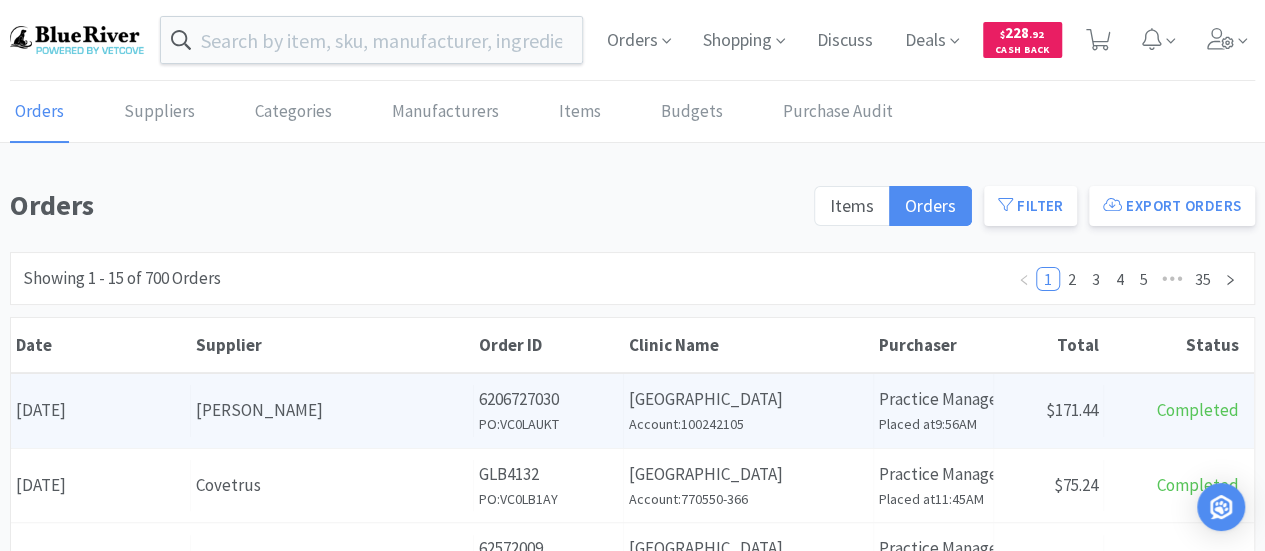 click on "Date [DATE]" at bounding box center (101, 410) 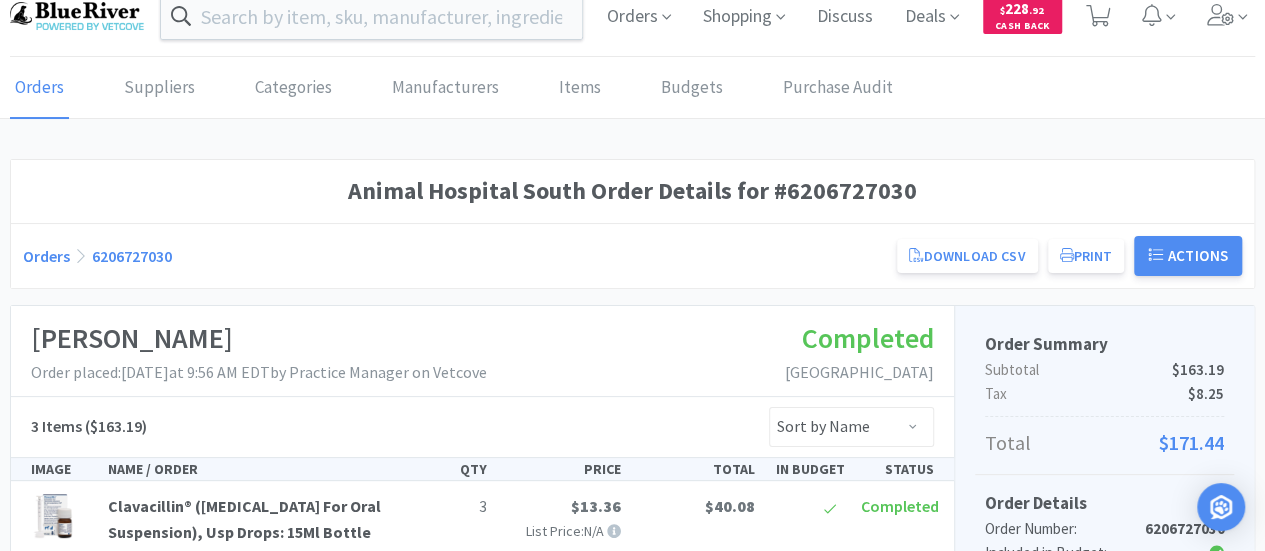 scroll, scrollTop: 9, scrollLeft: 0, axis: vertical 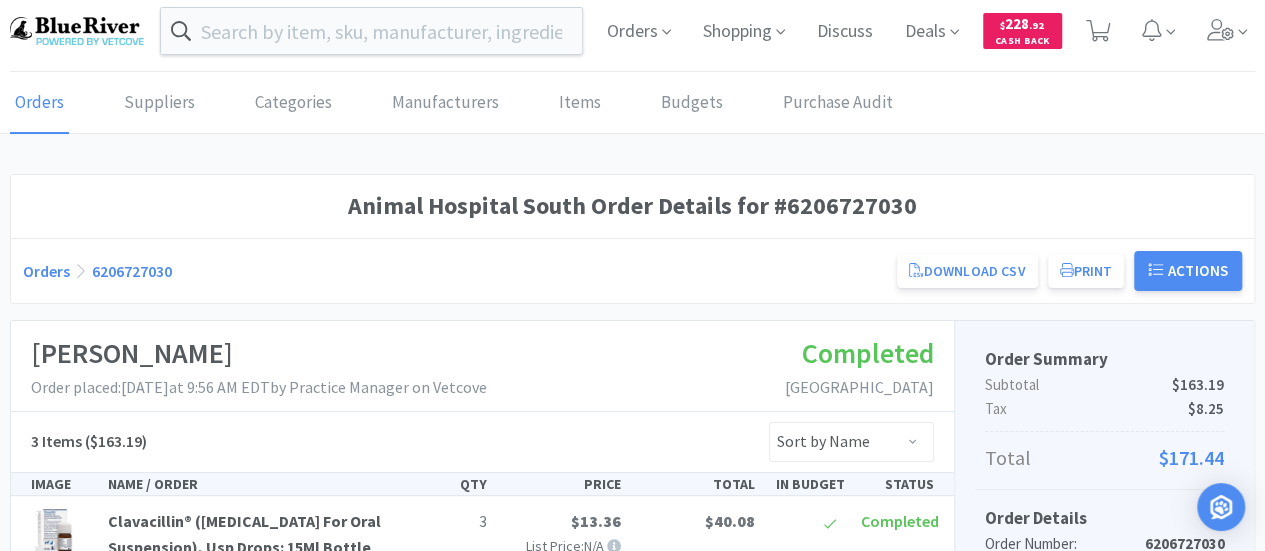 click on "Orders" at bounding box center (46, 271) 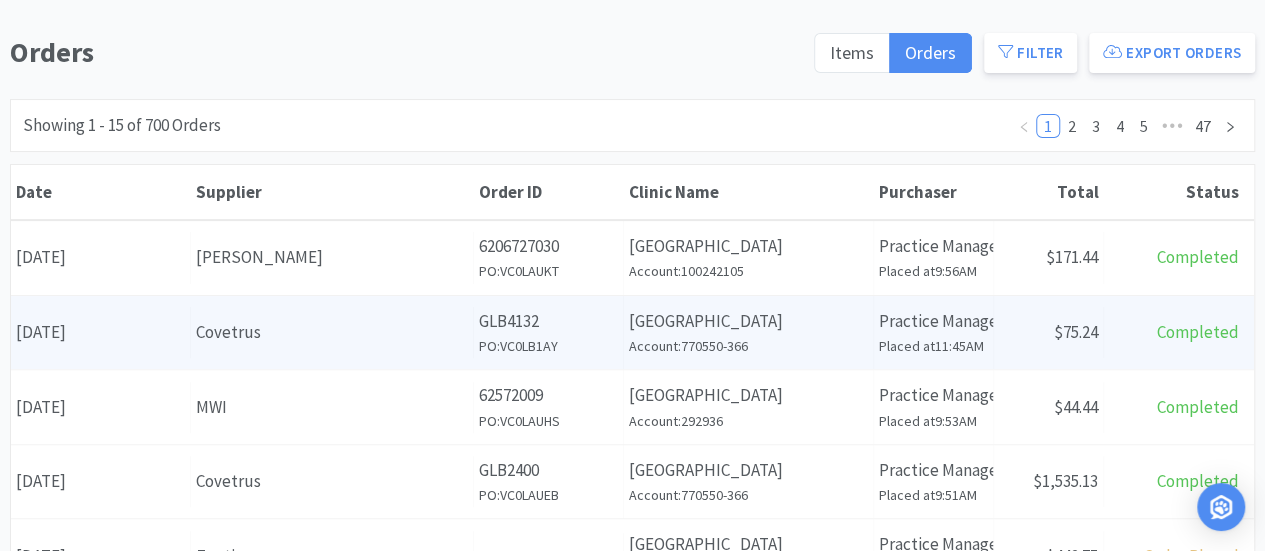scroll, scrollTop: 160, scrollLeft: 0, axis: vertical 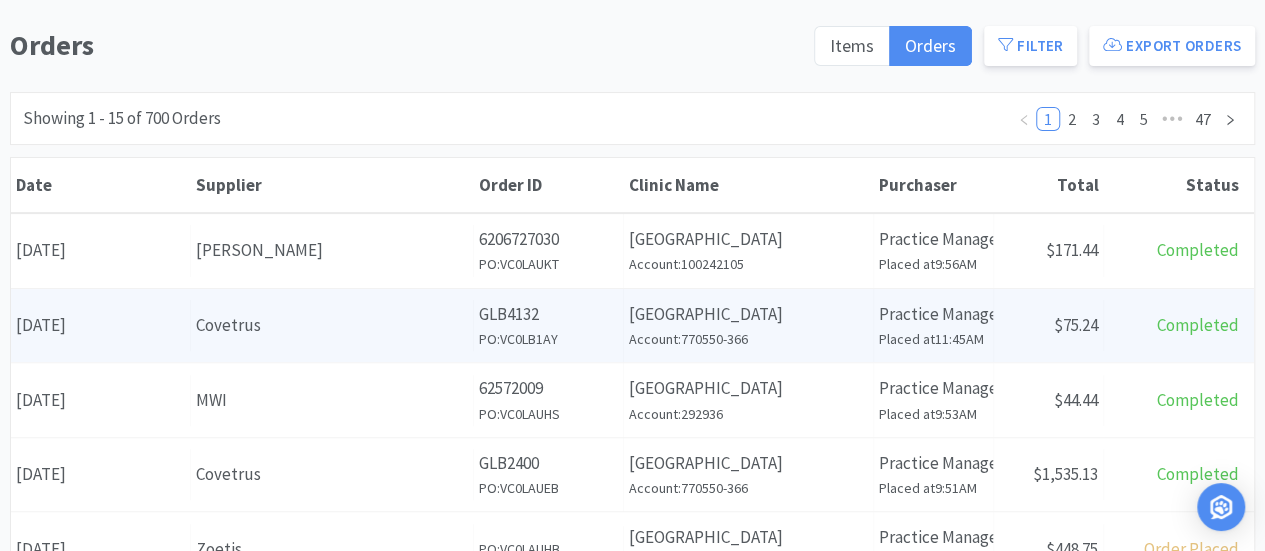 click on "Supplier Covetrus" at bounding box center (332, 325) 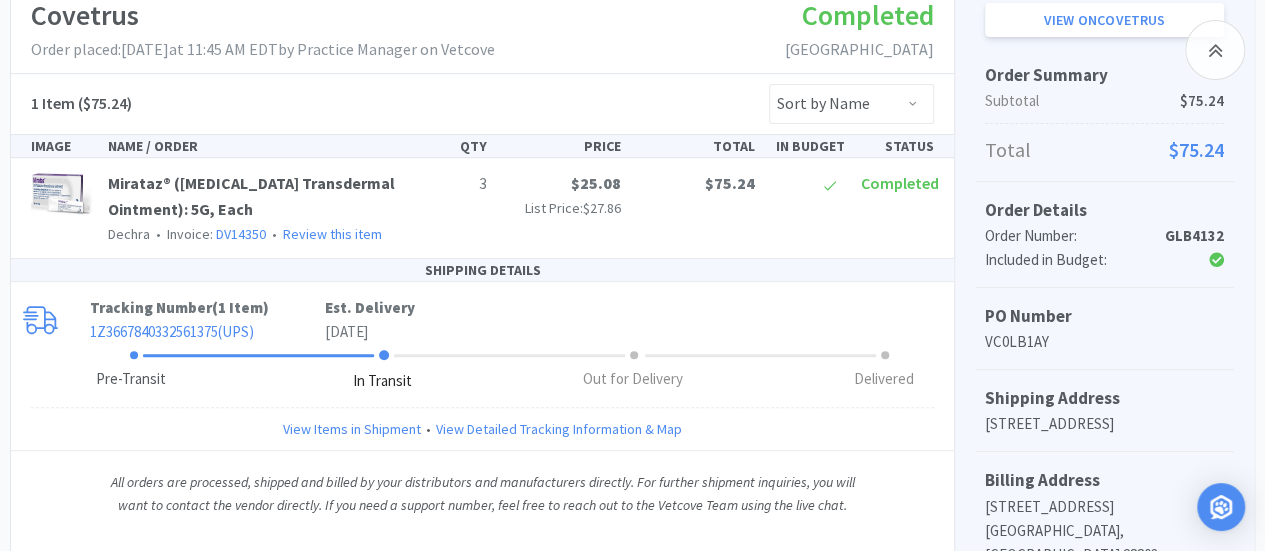 scroll, scrollTop: 349, scrollLeft: 0, axis: vertical 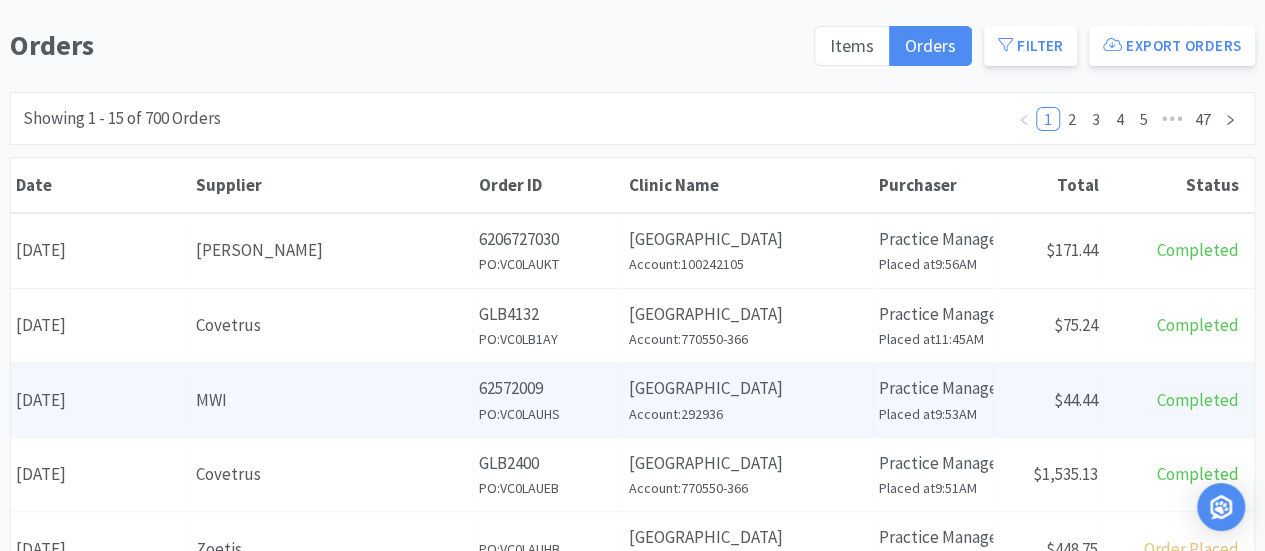 click on "MWI" at bounding box center (332, 400) 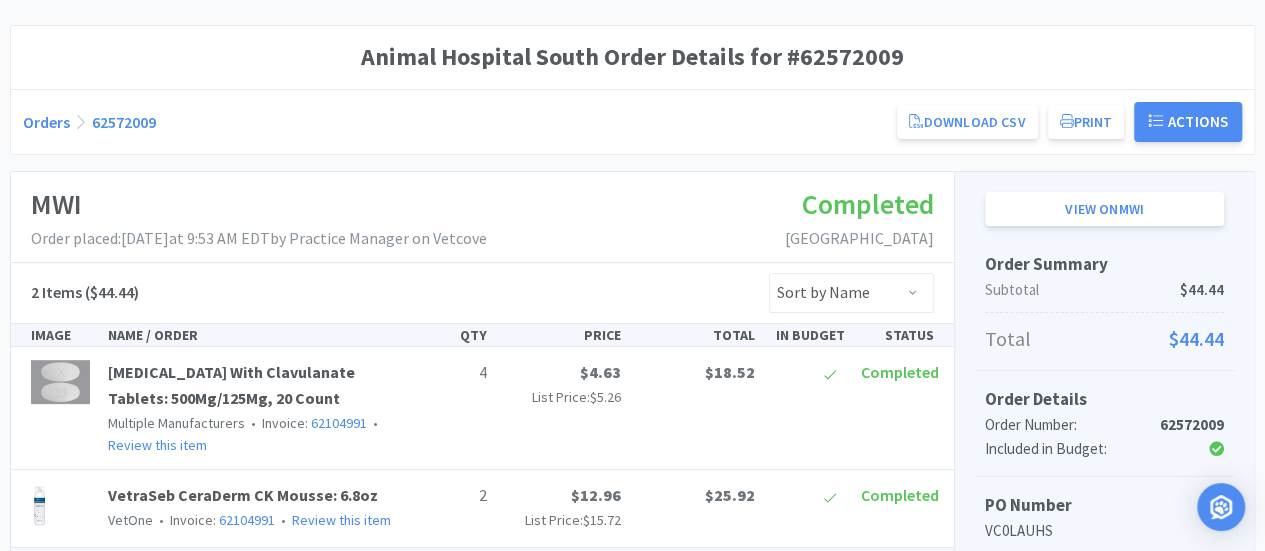 scroll, scrollTop: 157, scrollLeft: 0, axis: vertical 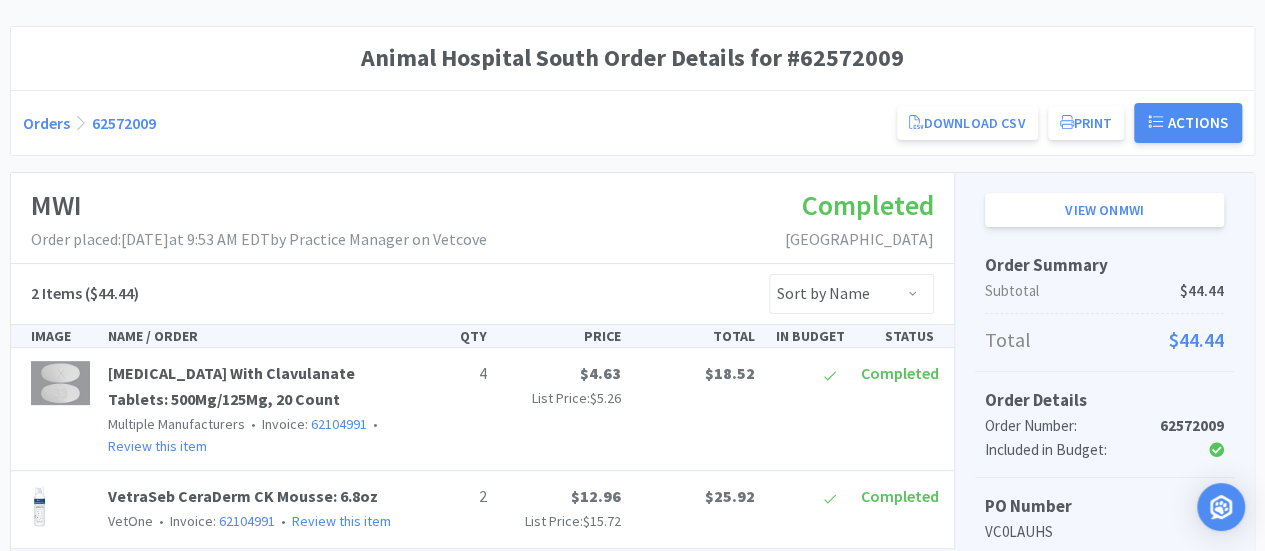 click on "Orders" at bounding box center (46, 123) 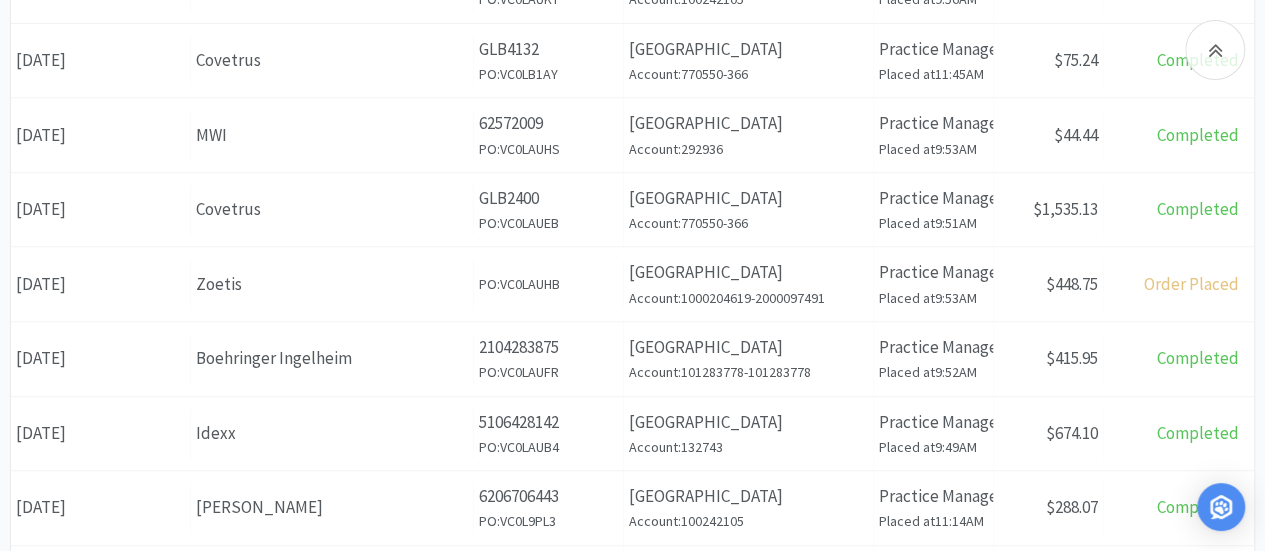 scroll, scrollTop: 427, scrollLeft: 0, axis: vertical 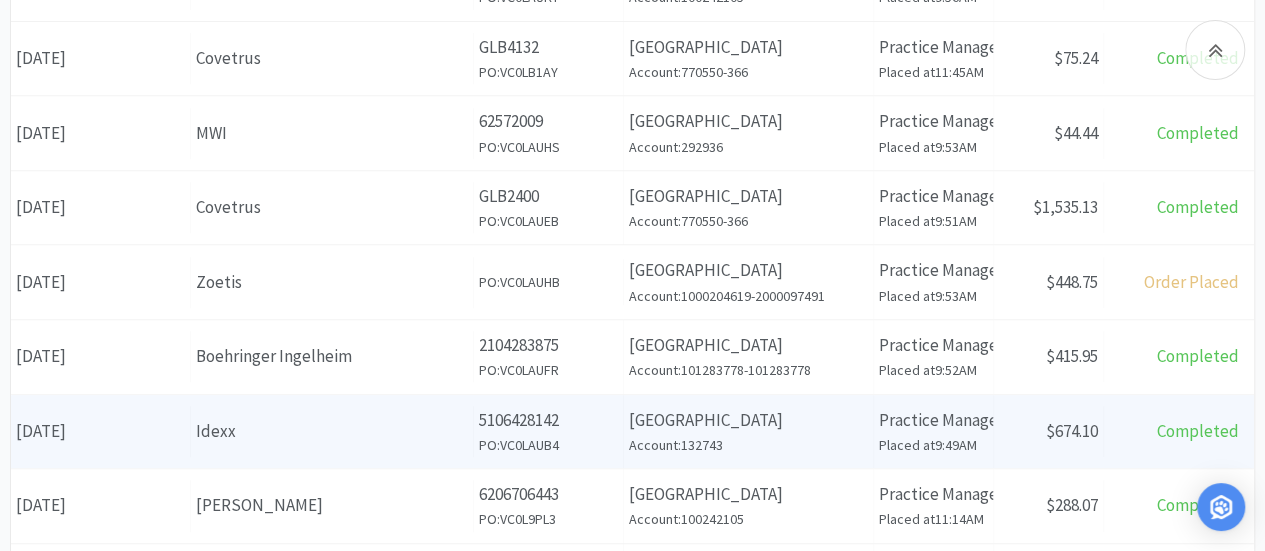 click on "Idexx" at bounding box center (332, 431) 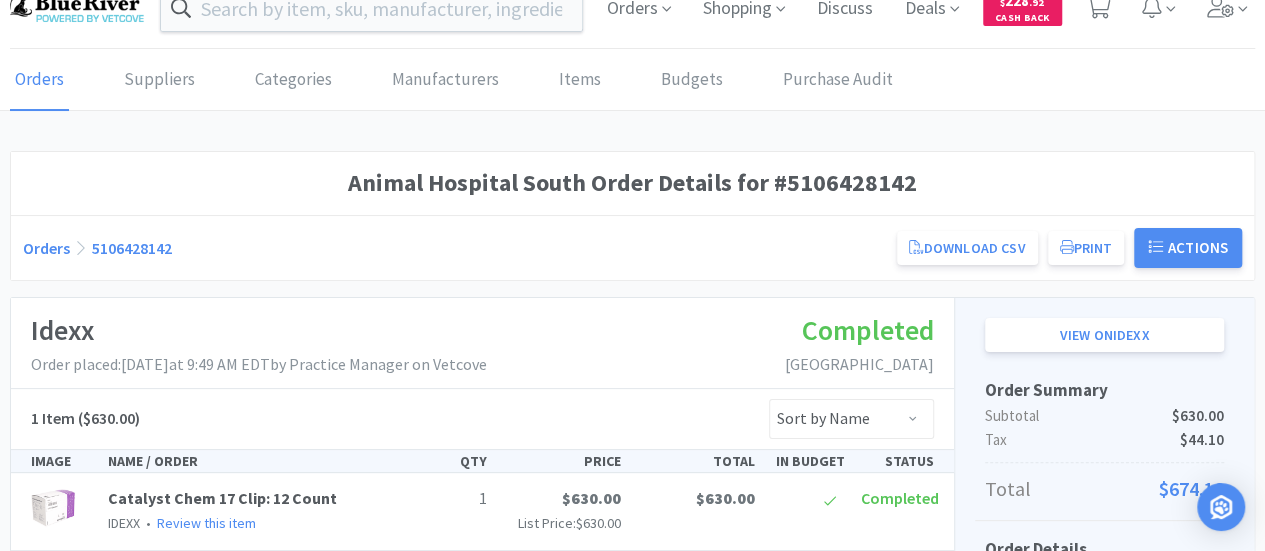 scroll, scrollTop: 31, scrollLeft: 0, axis: vertical 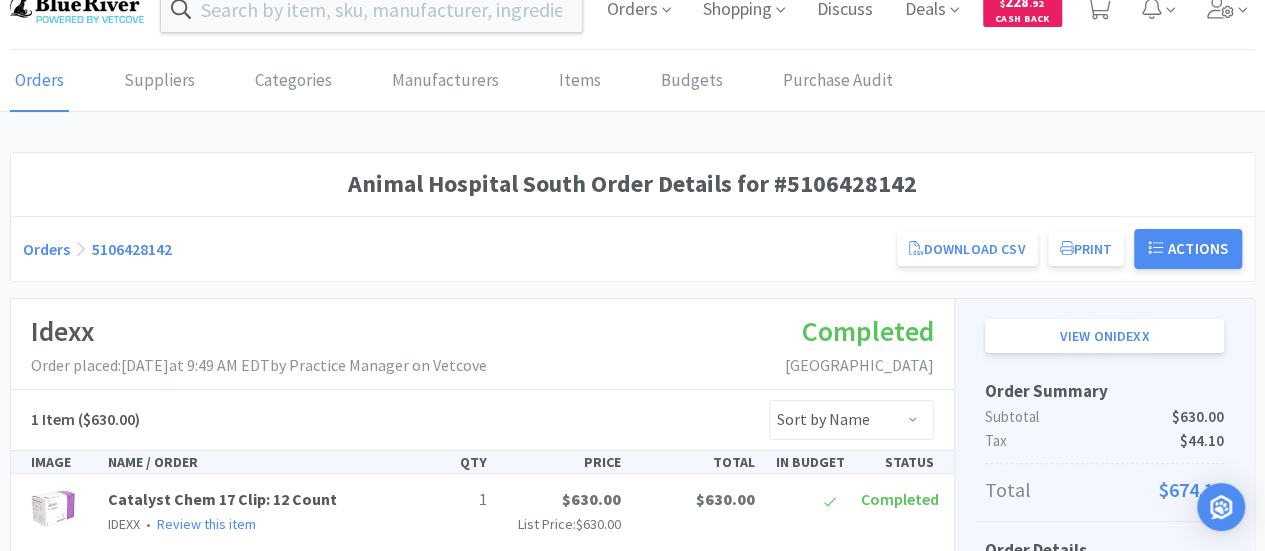 click on "Orders" at bounding box center [46, 249] 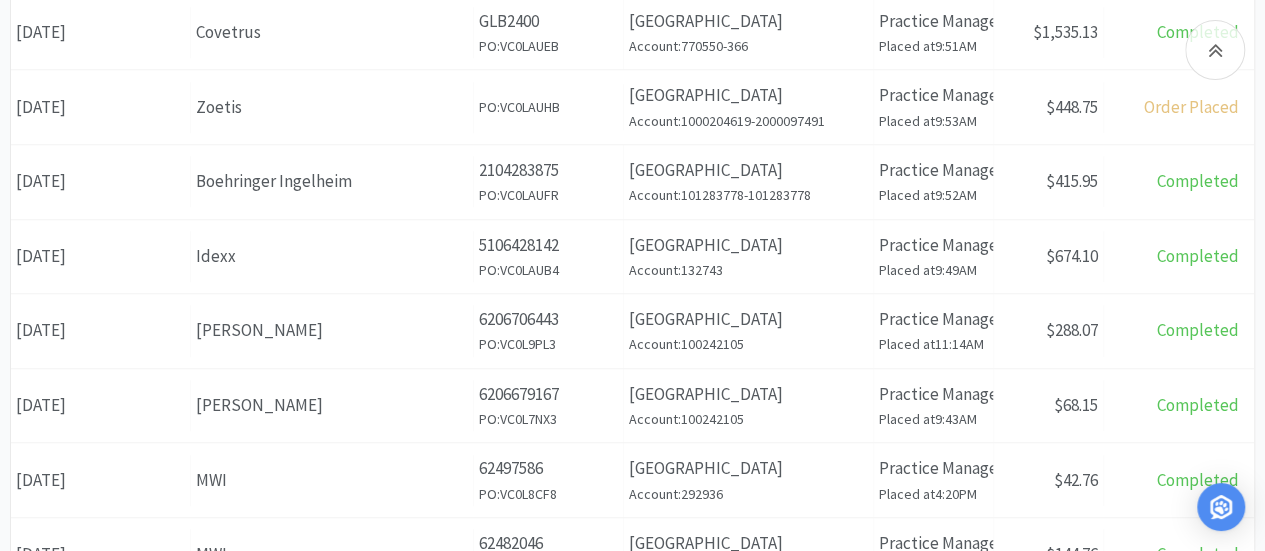 scroll, scrollTop: 605, scrollLeft: 0, axis: vertical 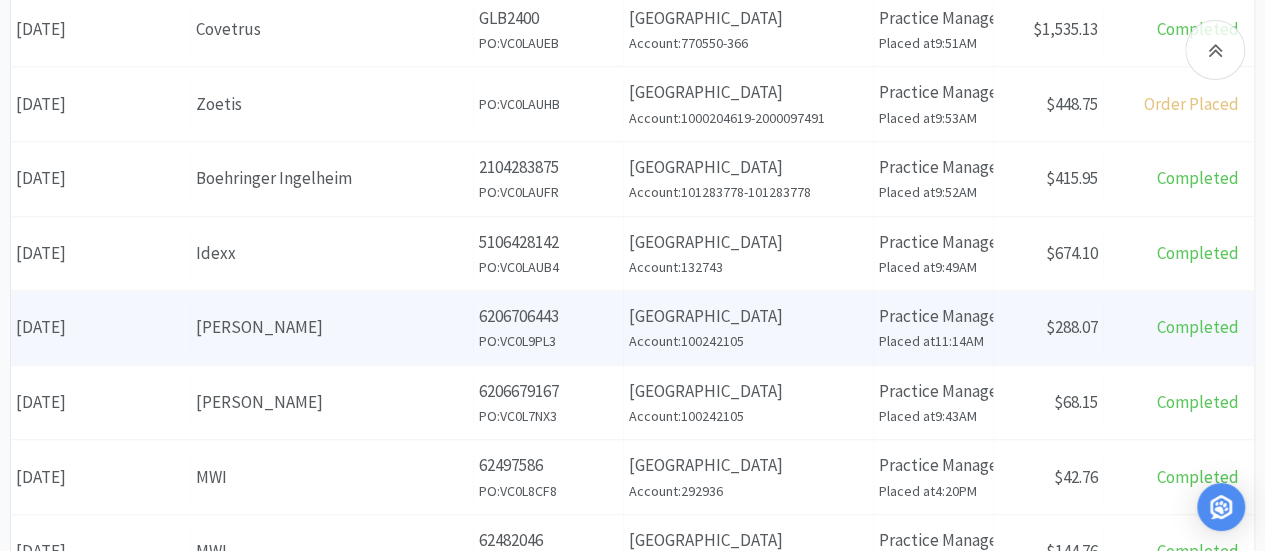 click on "Date [DATE]" at bounding box center [101, 327] 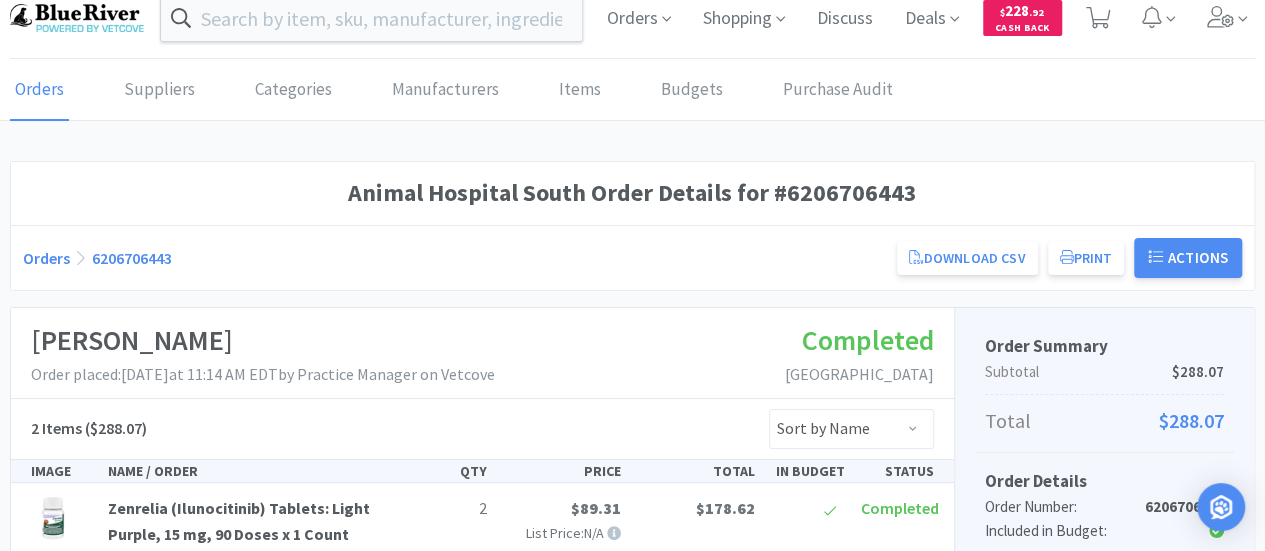 scroll, scrollTop: 0, scrollLeft: 0, axis: both 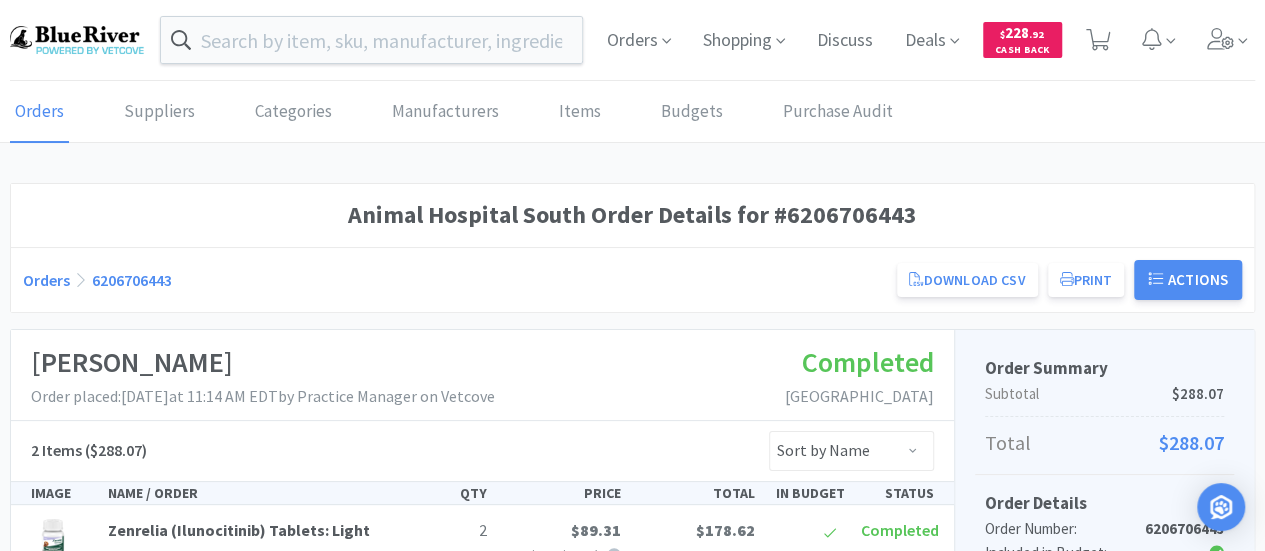 click on "Orders" at bounding box center (46, 280) 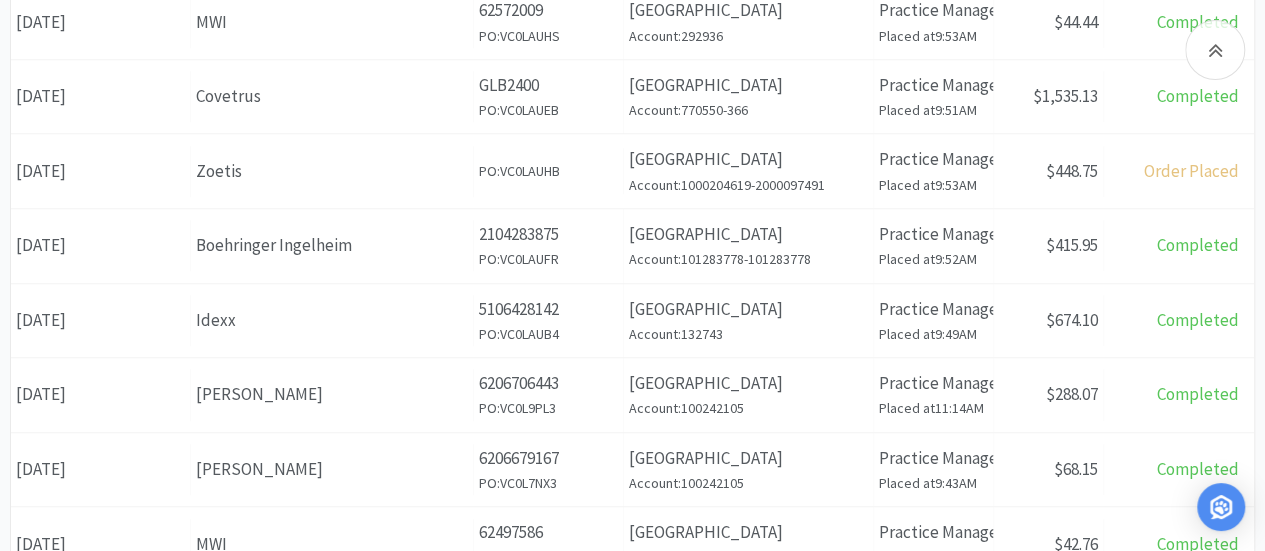 scroll, scrollTop: 539, scrollLeft: 0, axis: vertical 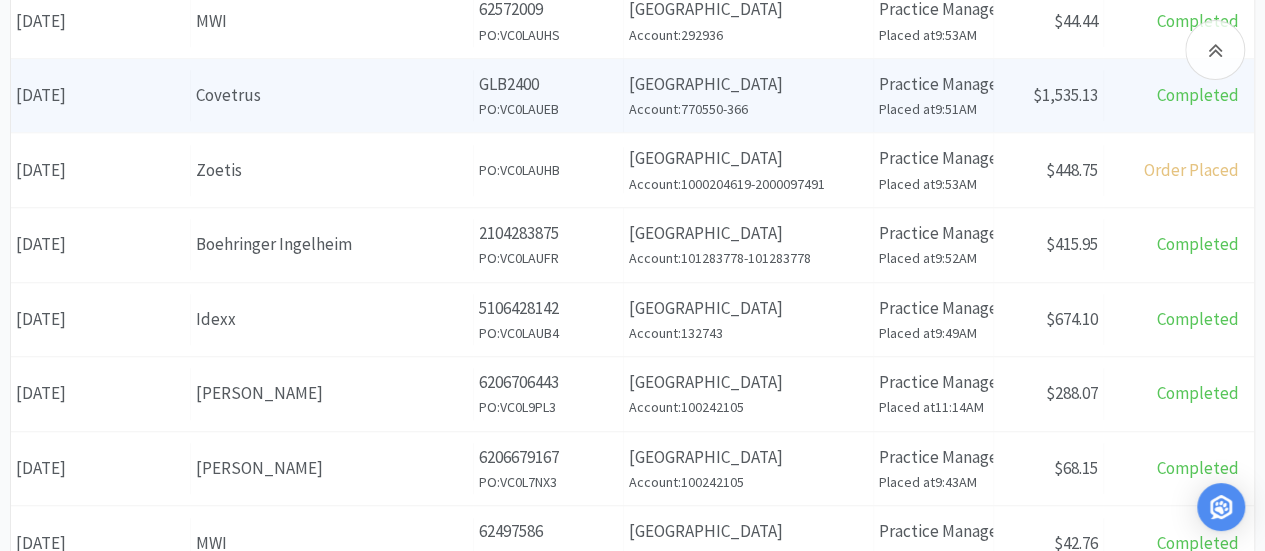 click on "Covetrus" at bounding box center (332, 95) 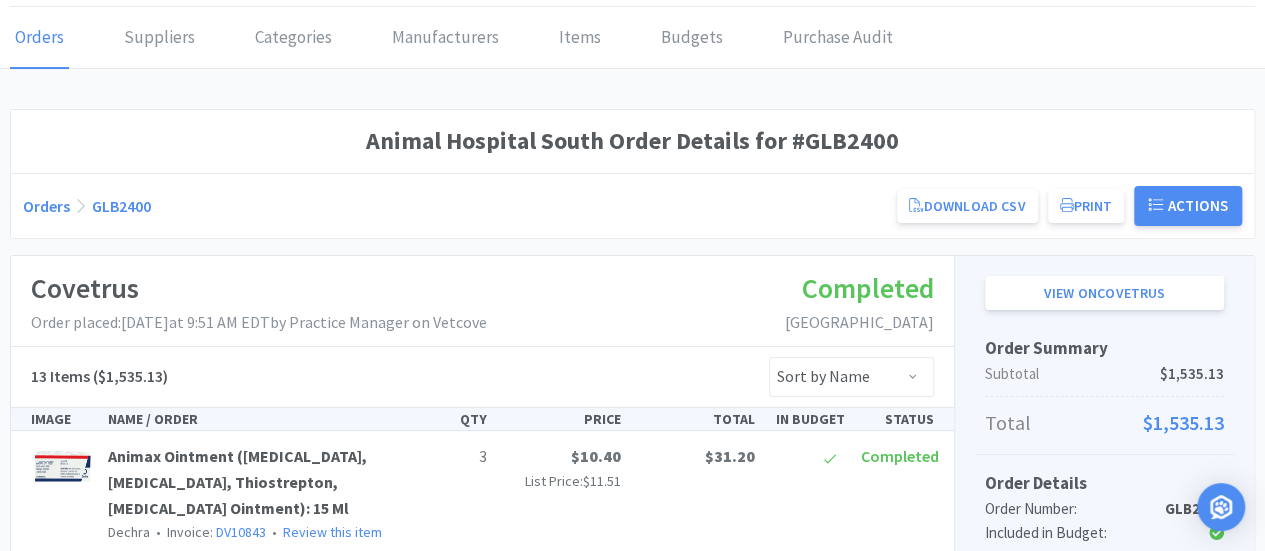 scroll, scrollTop: 0, scrollLeft: 0, axis: both 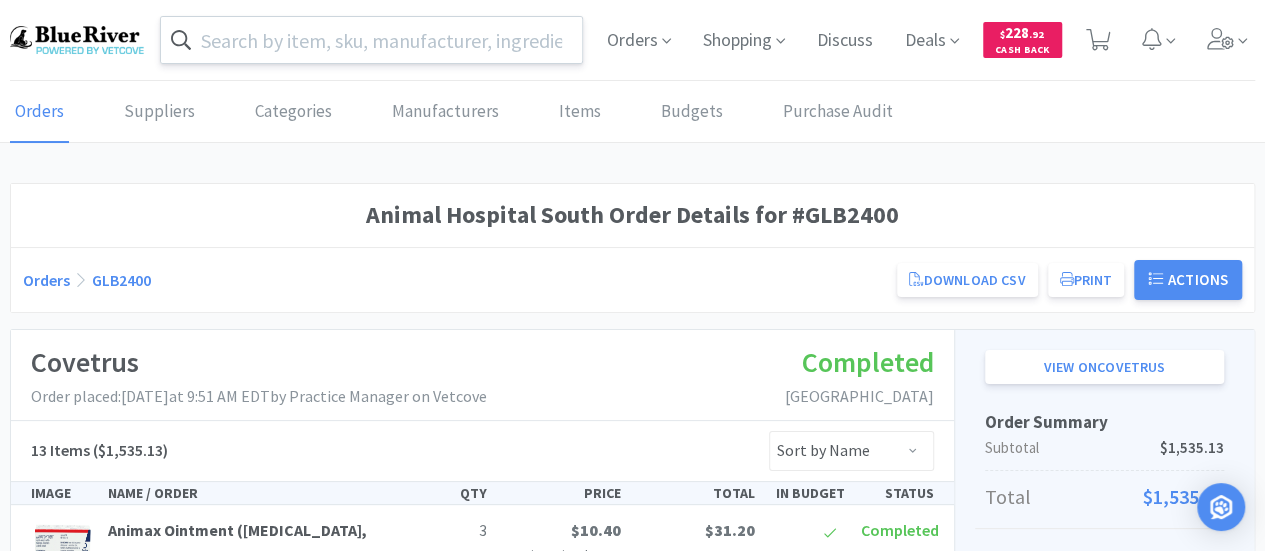 click at bounding box center (371, 40) 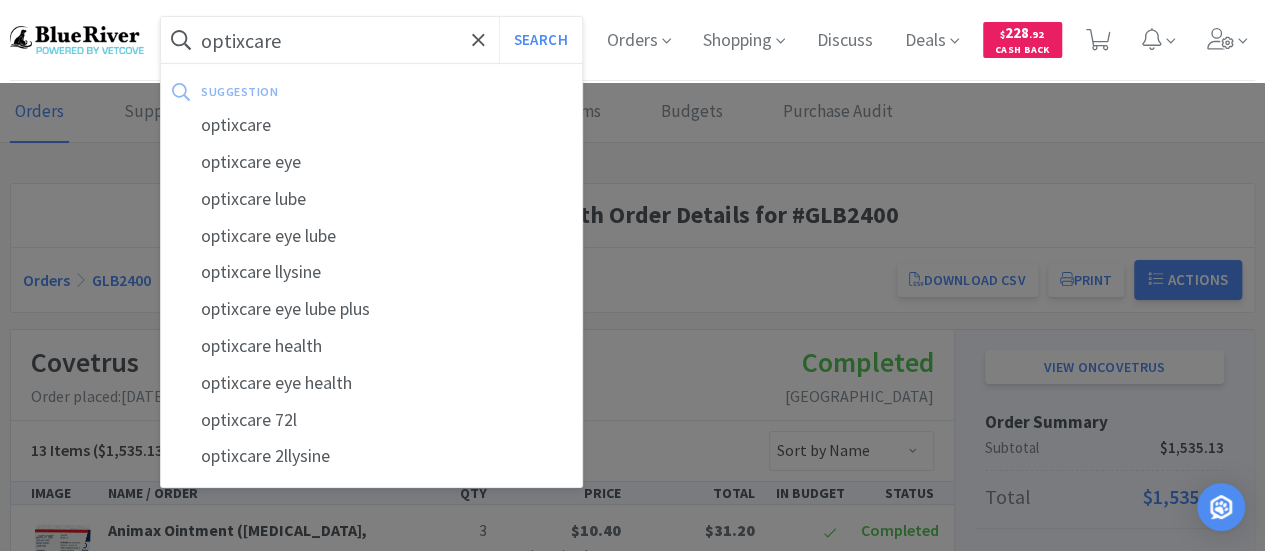 type on "optixcare" 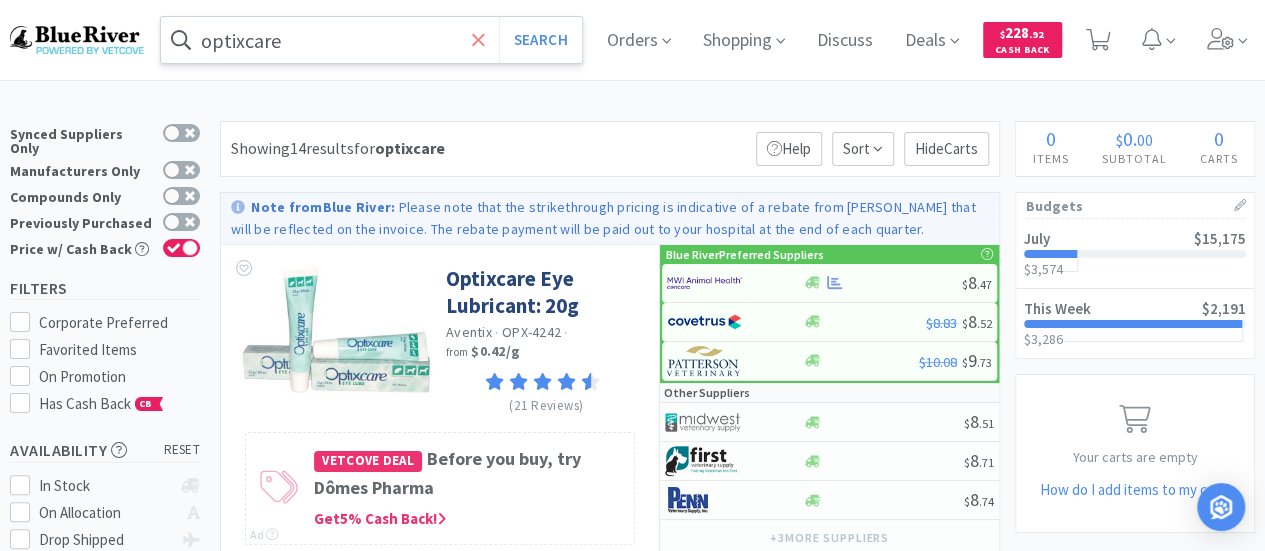 click 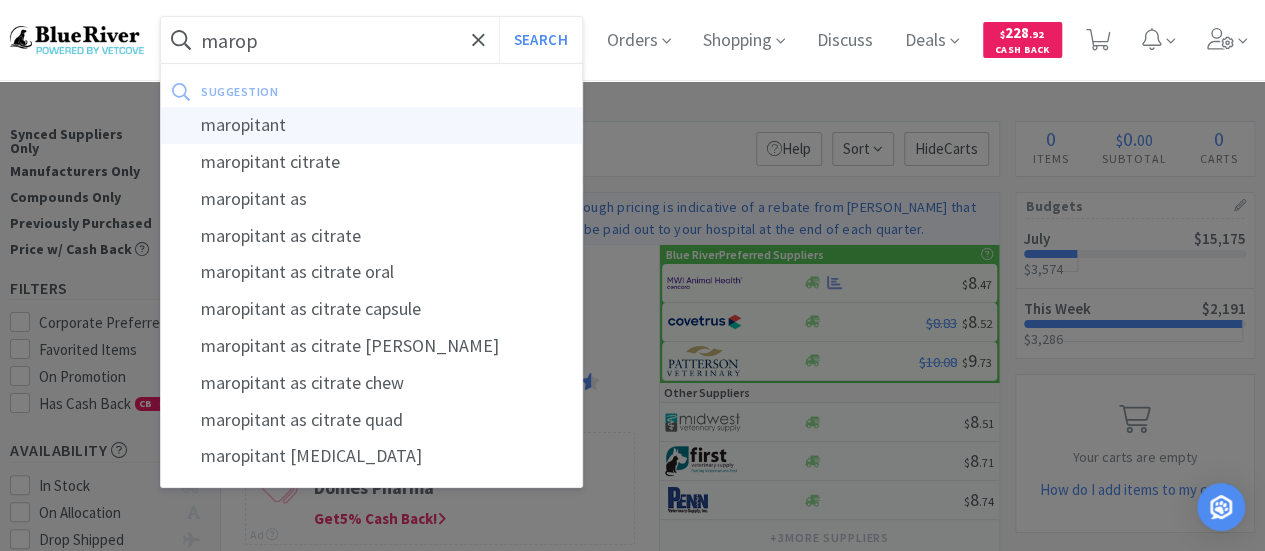 click on "maropitant" at bounding box center [371, 125] 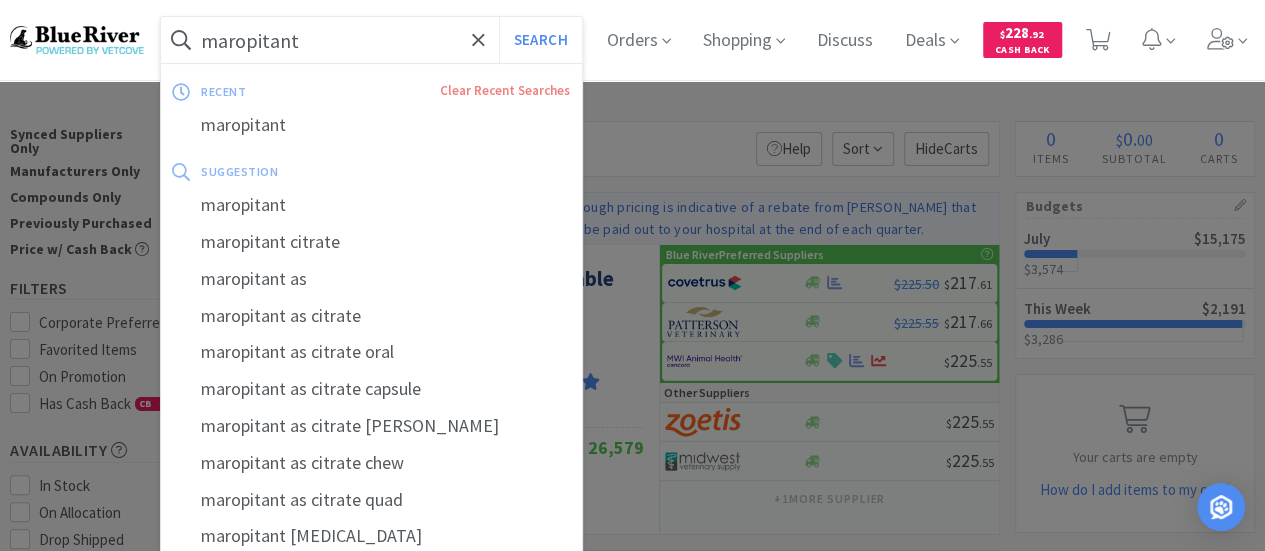 click on "maropitant" at bounding box center (371, 40) 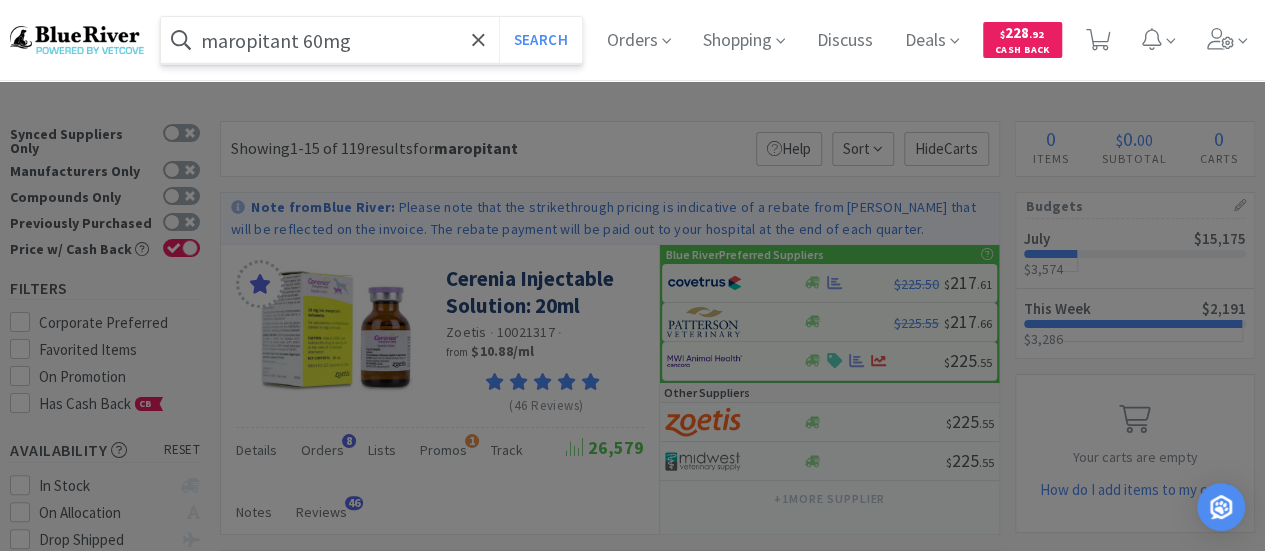 type on "maropitant 60mg" 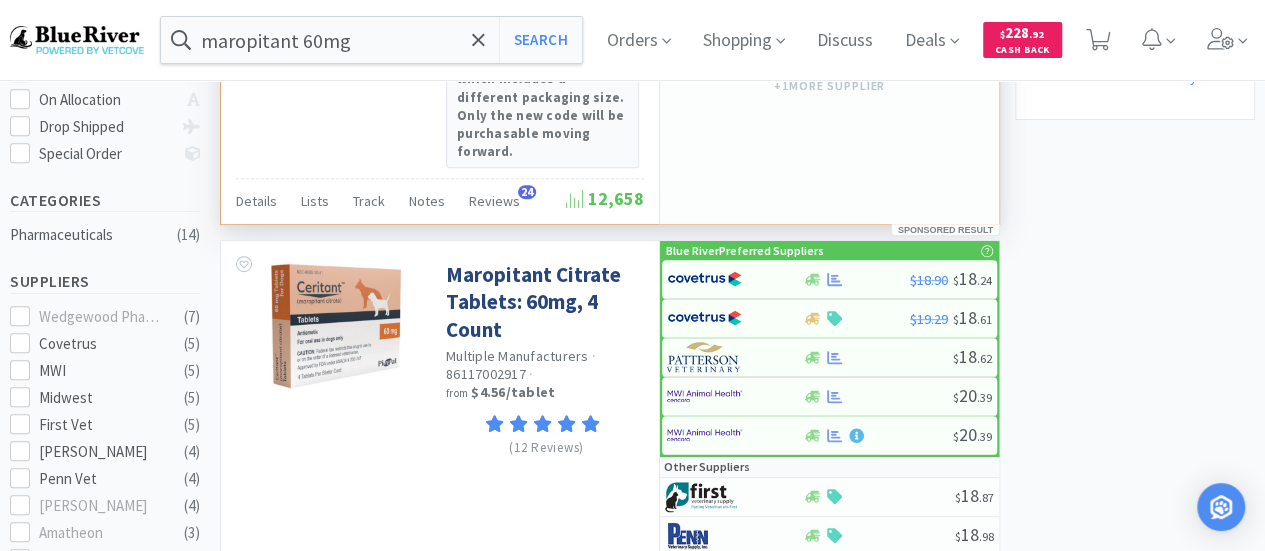 scroll, scrollTop: 414, scrollLeft: 0, axis: vertical 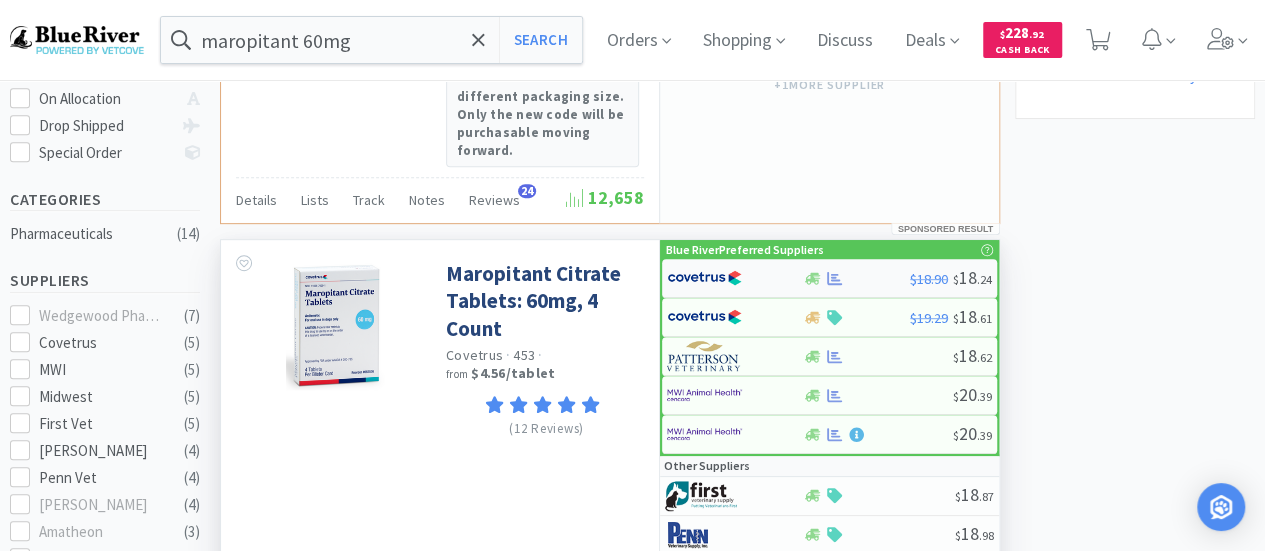 click at bounding box center (856, 278) 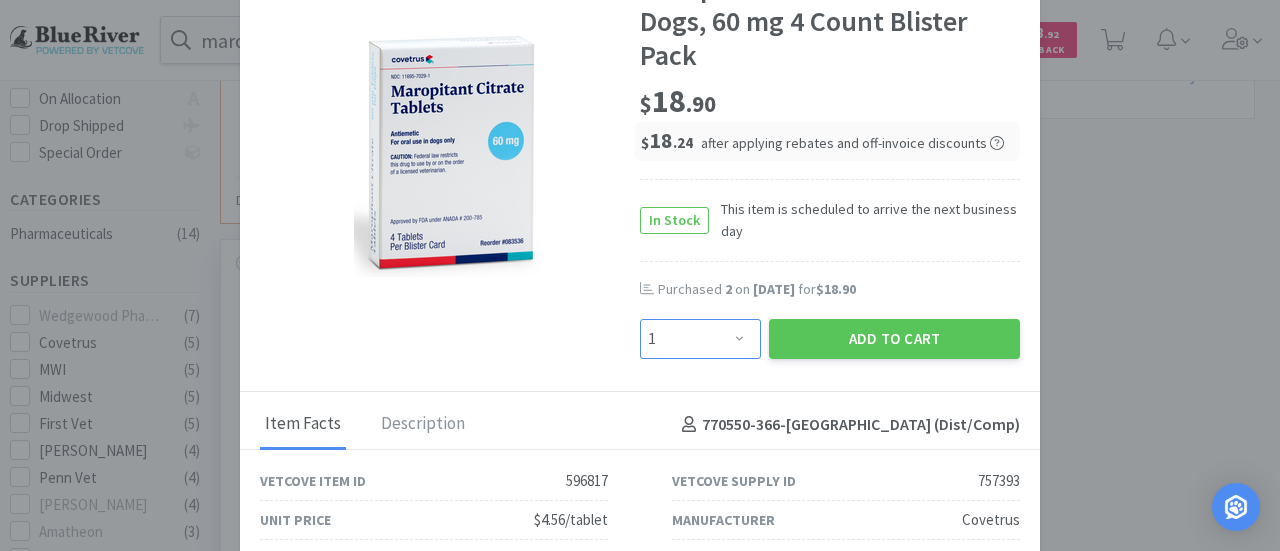 click on "Enter Quantity 1 2 3 4 5 6 7 8 9 10 11 12 13 14 15 16 17 18 19 20 Enter Quantity" at bounding box center [700, 339] 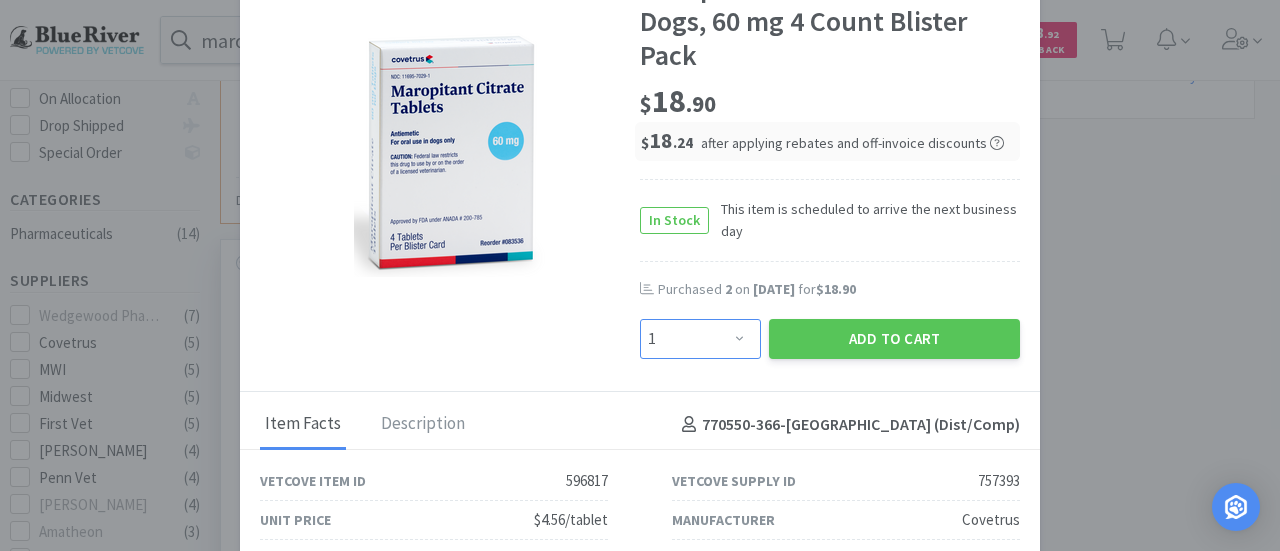 select on "4" 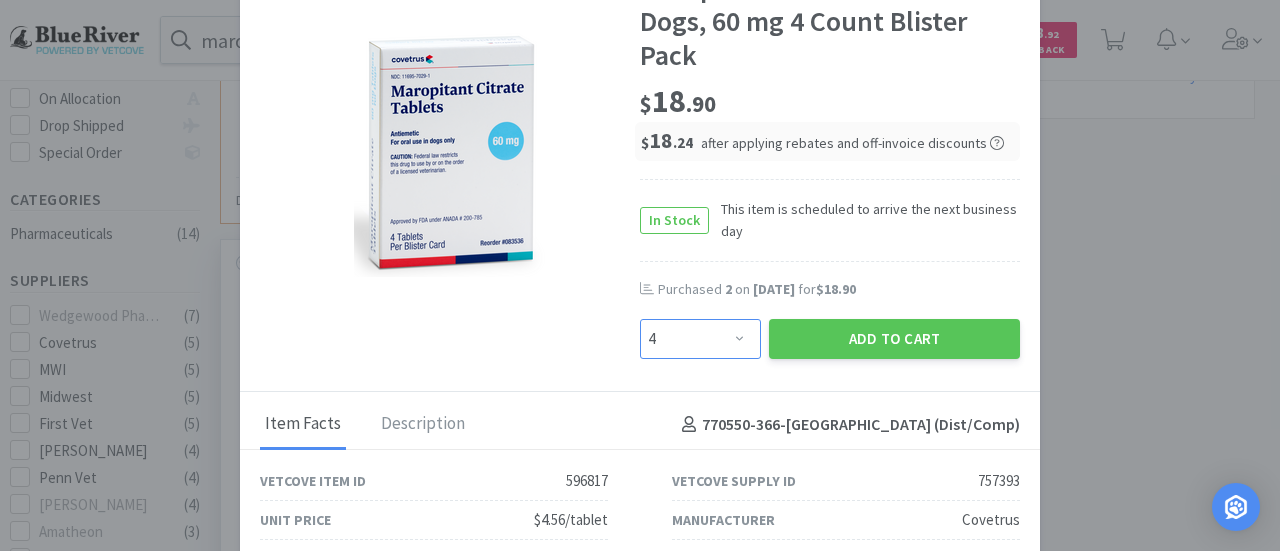 click on "Enter Quantity 1 2 3 4 5 6 7 8 9 10 11 12 13 14 15 16 17 18 19 20 Enter Quantity" at bounding box center [700, 339] 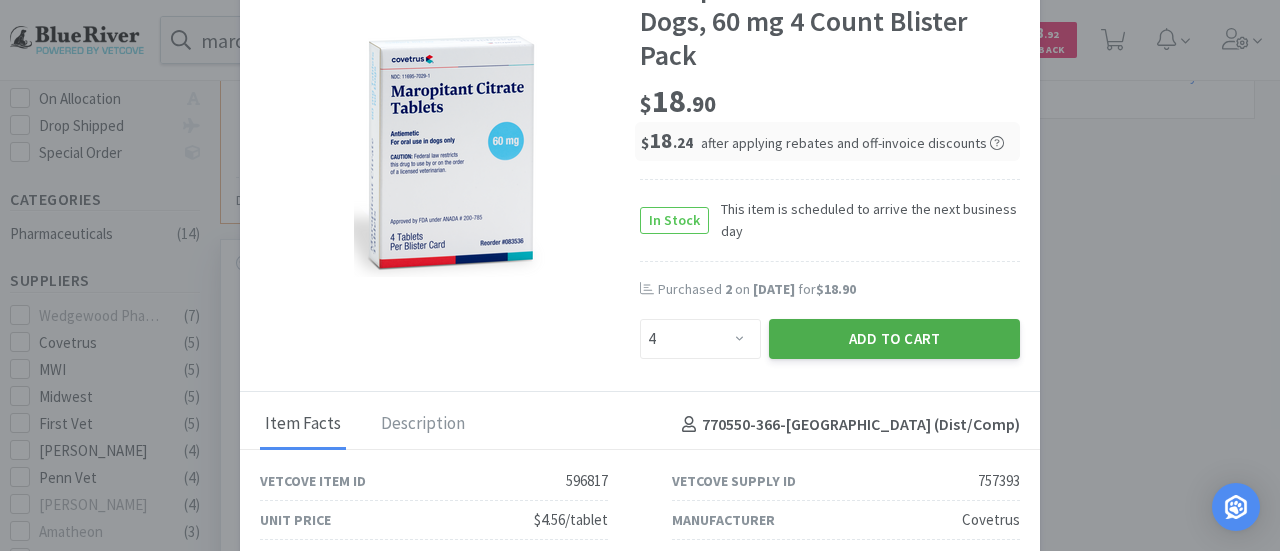 click on "Add to Cart" at bounding box center [894, 339] 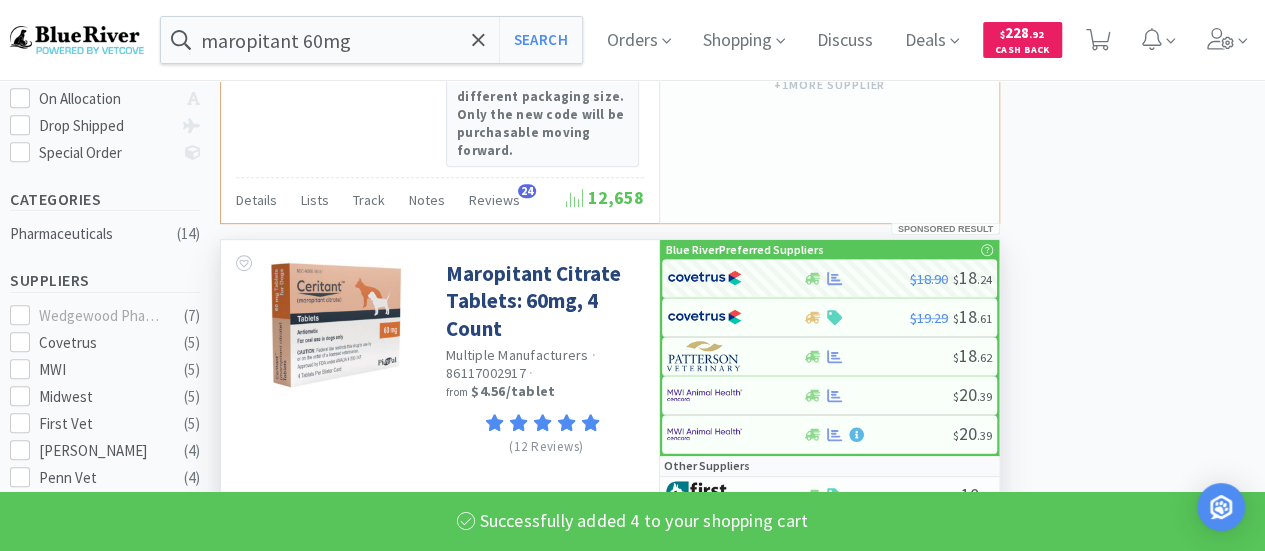 select on "4" 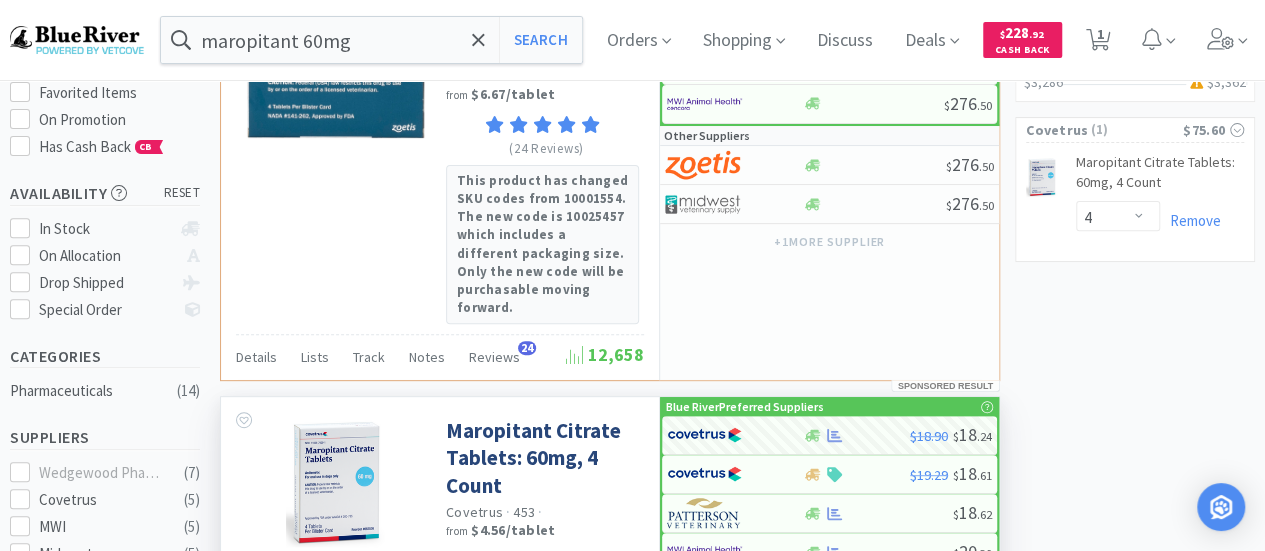 scroll, scrollTop: 0, scrollLeft: 0, axis: both 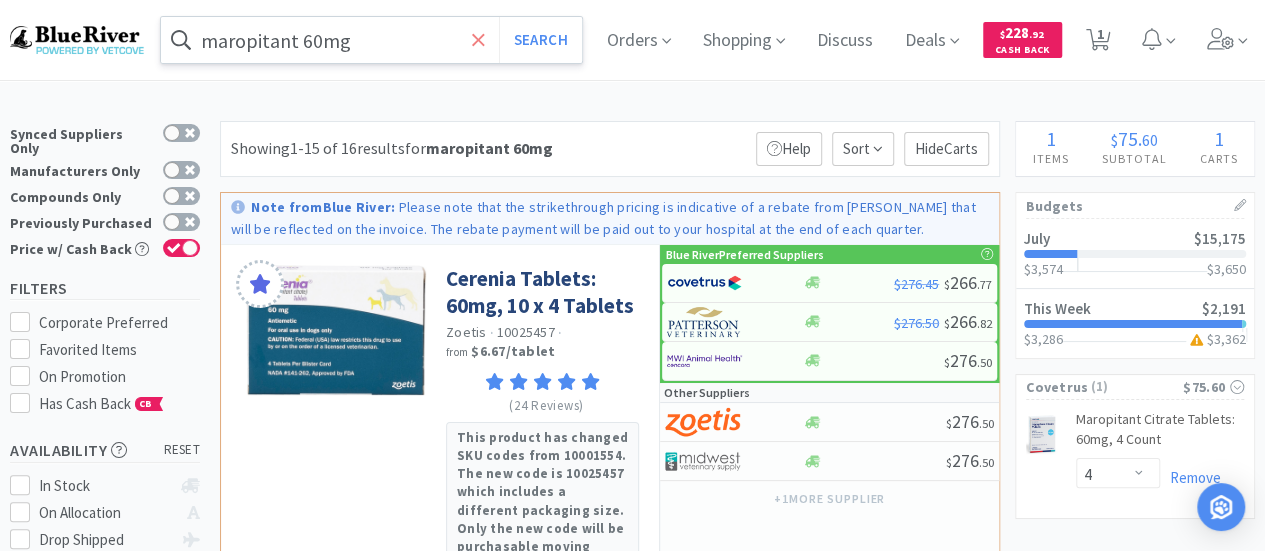 click at bounding box center [478, 40] 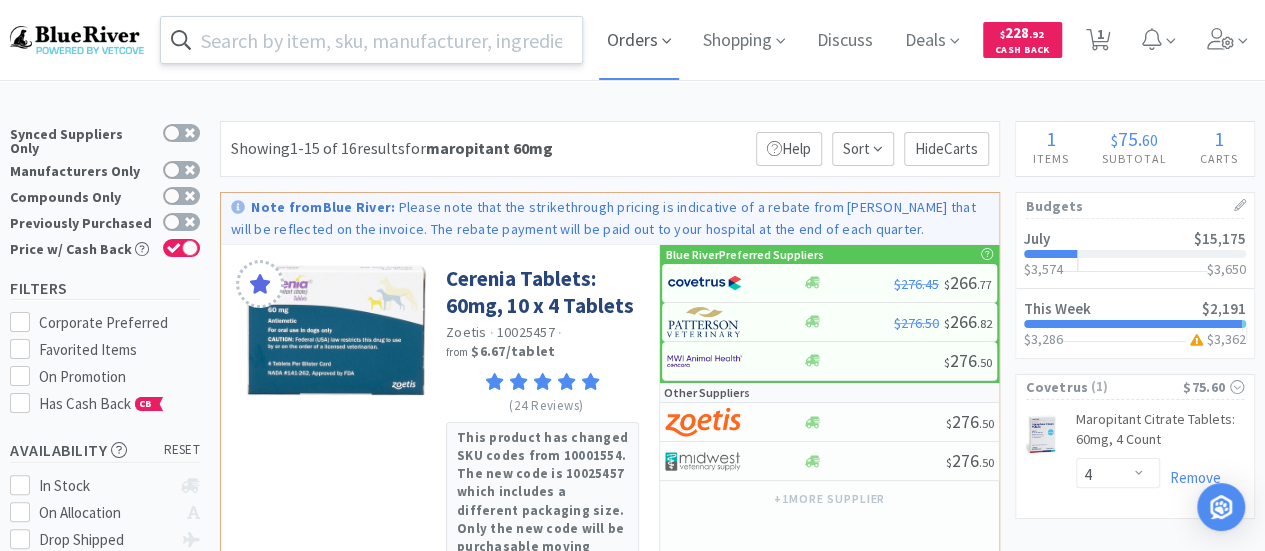click on "Orders" at bounding box center [639, 40] 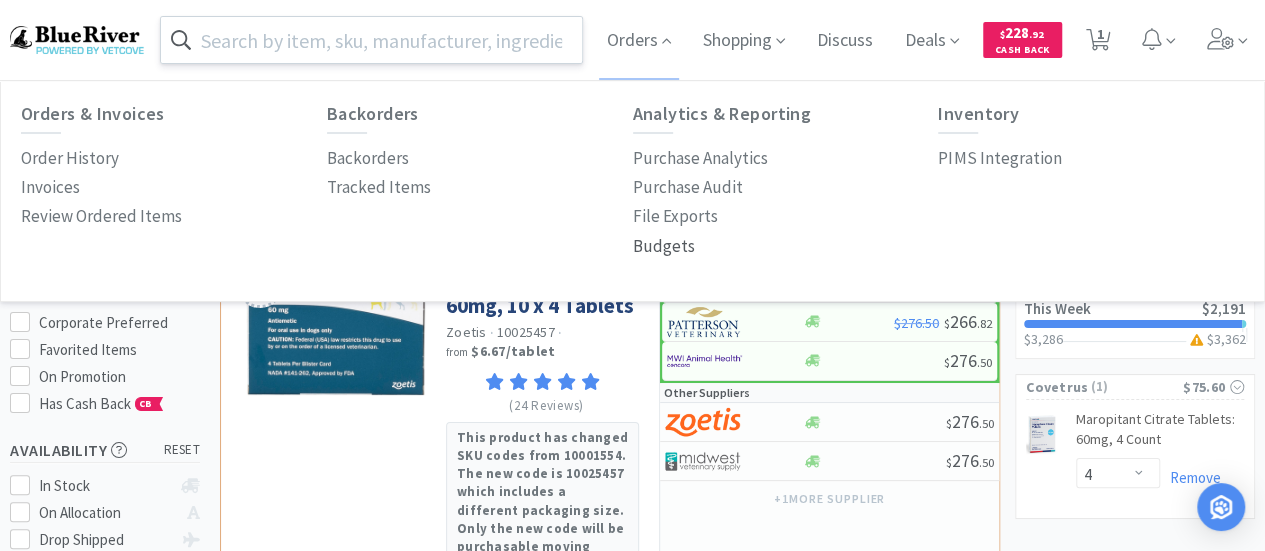 click on "Budgets" at bounding box center (664, 246) 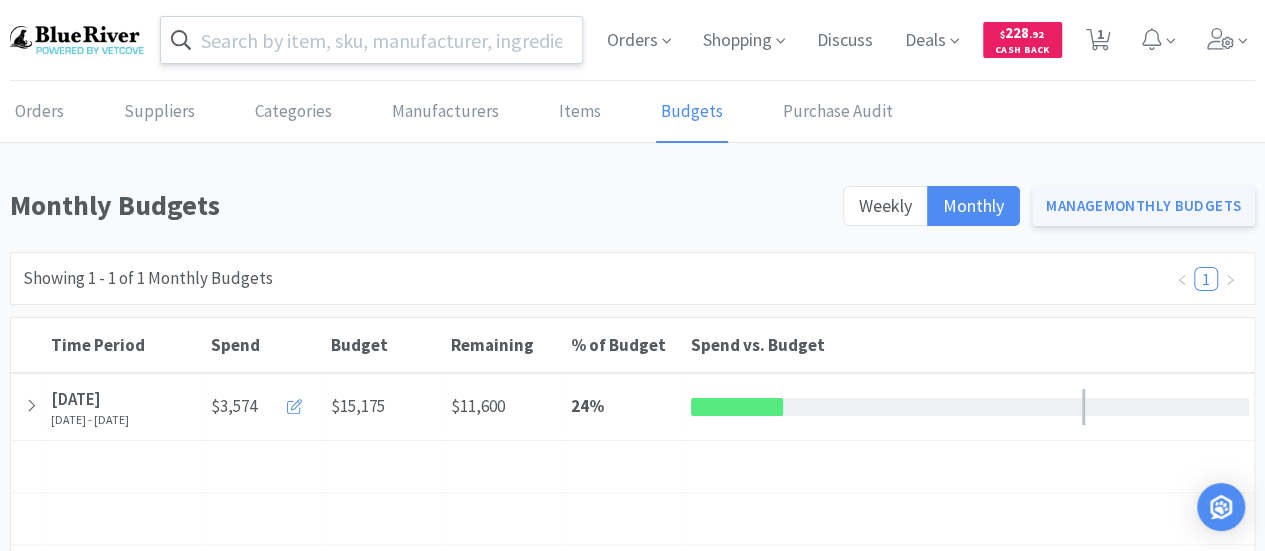 click on "Manage  Monthly Budgets" at bounding box center (1143, 206) 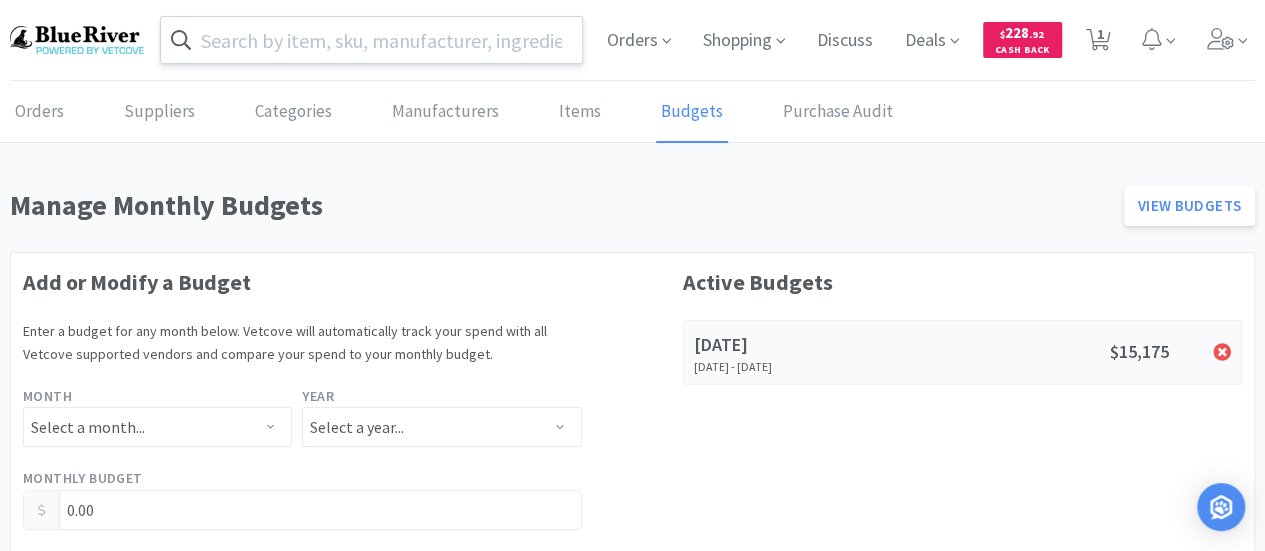click 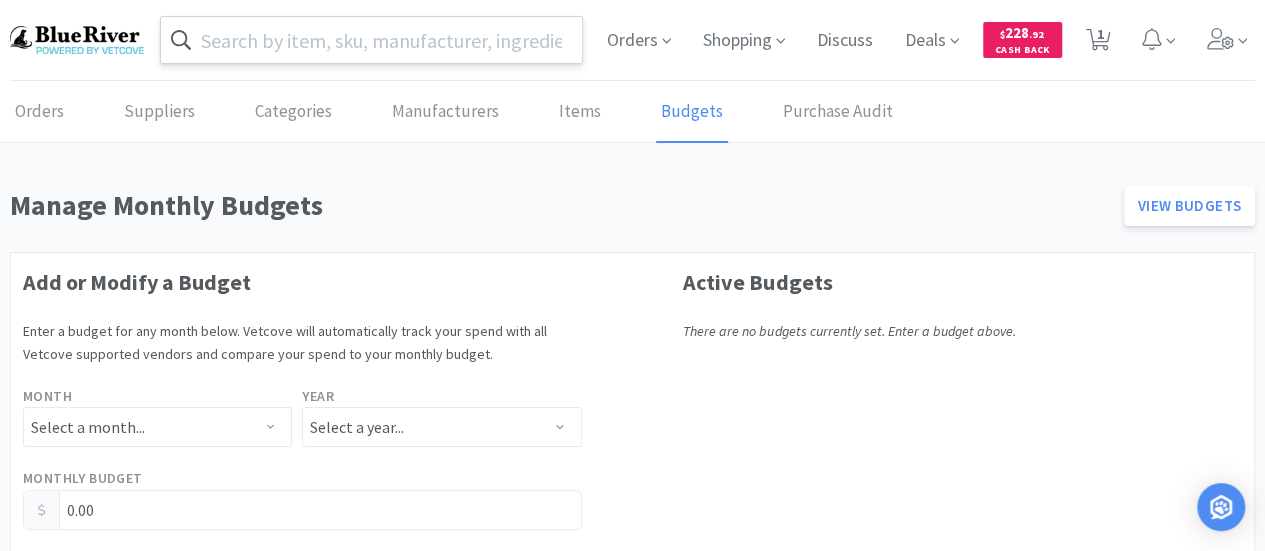 click at bounding box center [371, 40] 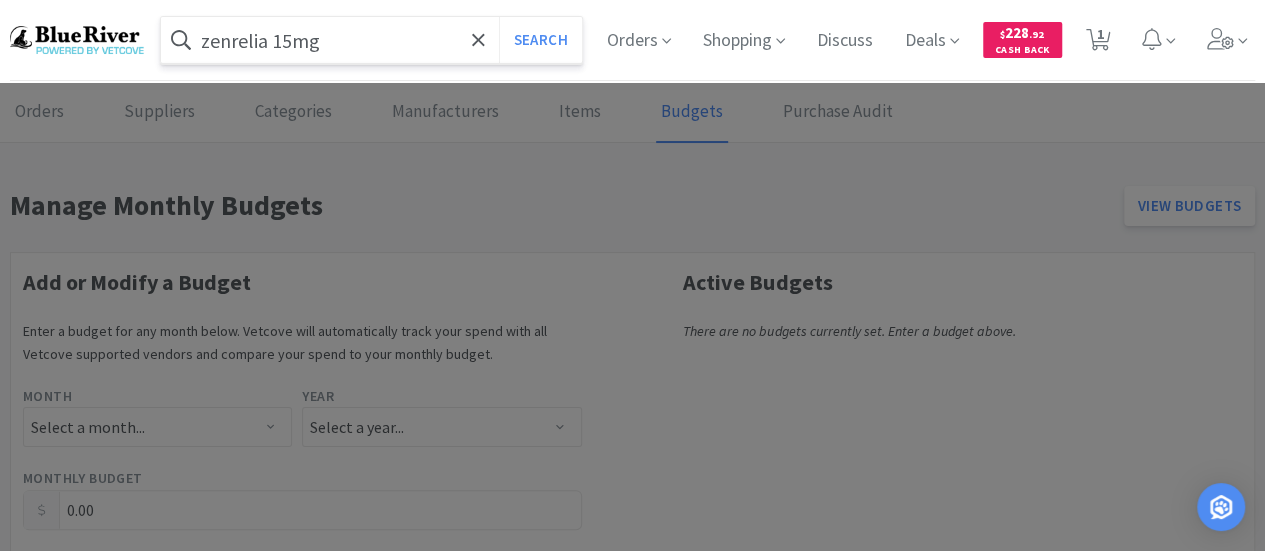 type on "zenrelia 15mg" 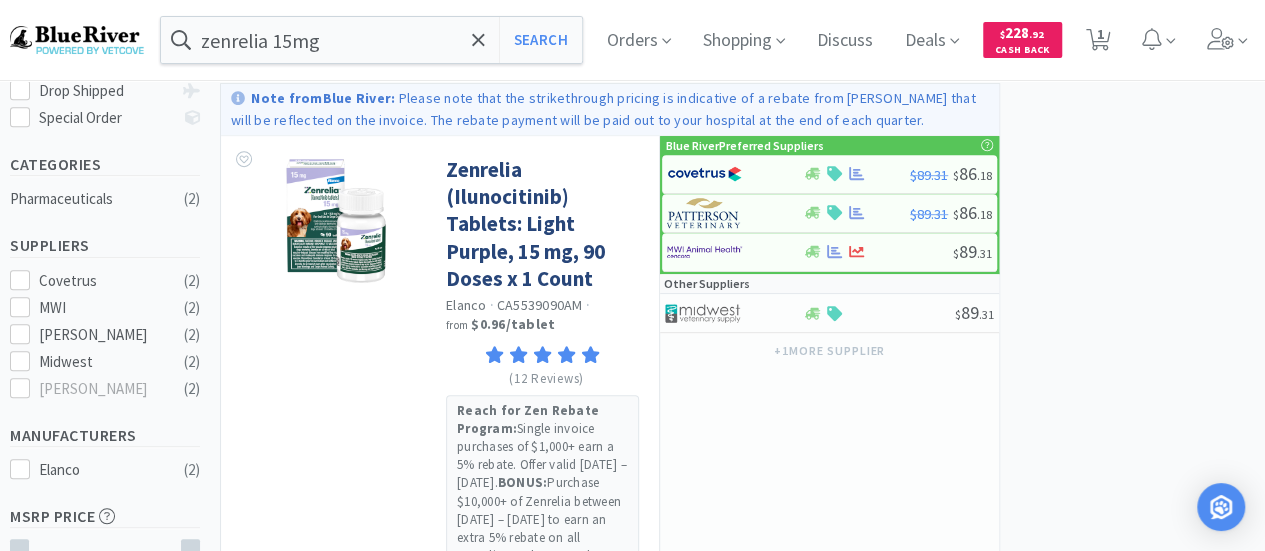scroll, scrollTop: 450, scrollLeft: 0, axis: vertical 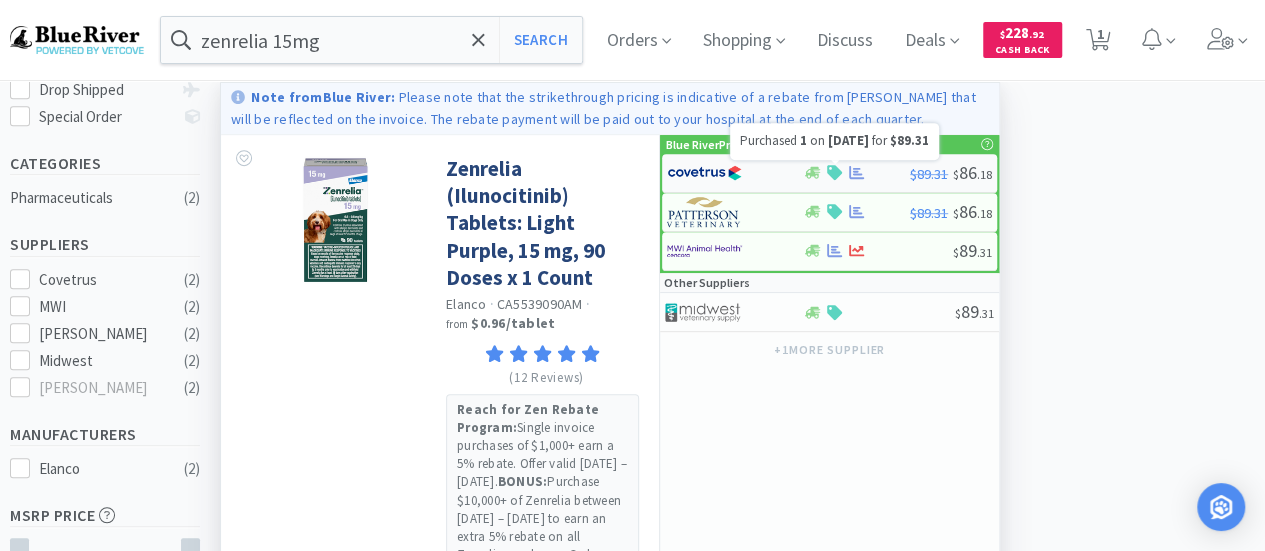 click 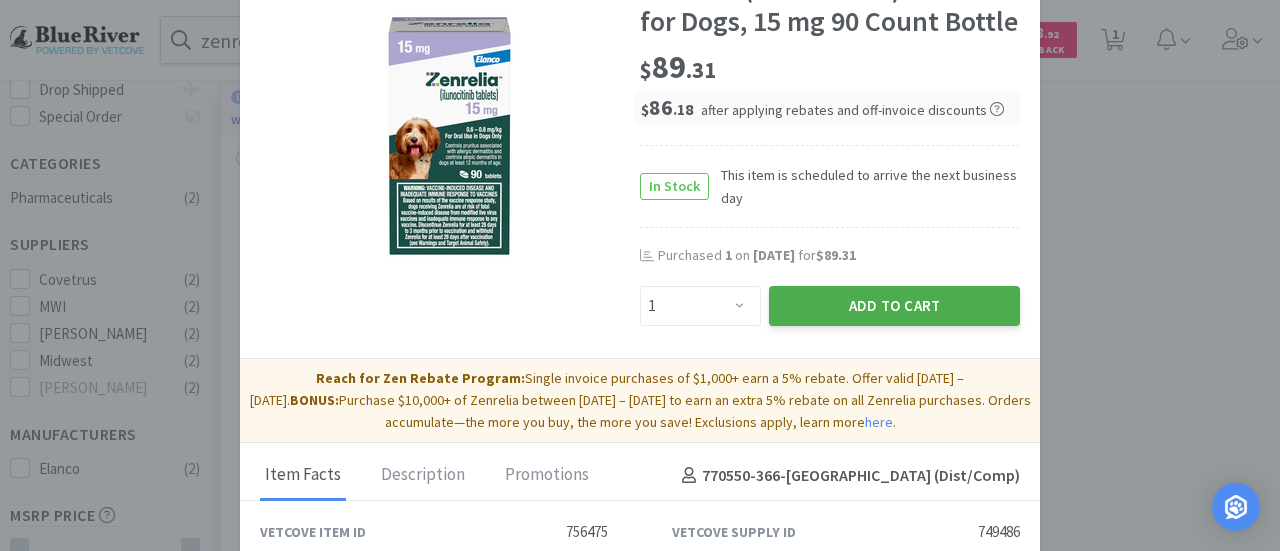 click on "Add to Cart" at bounding box center [894, 306] 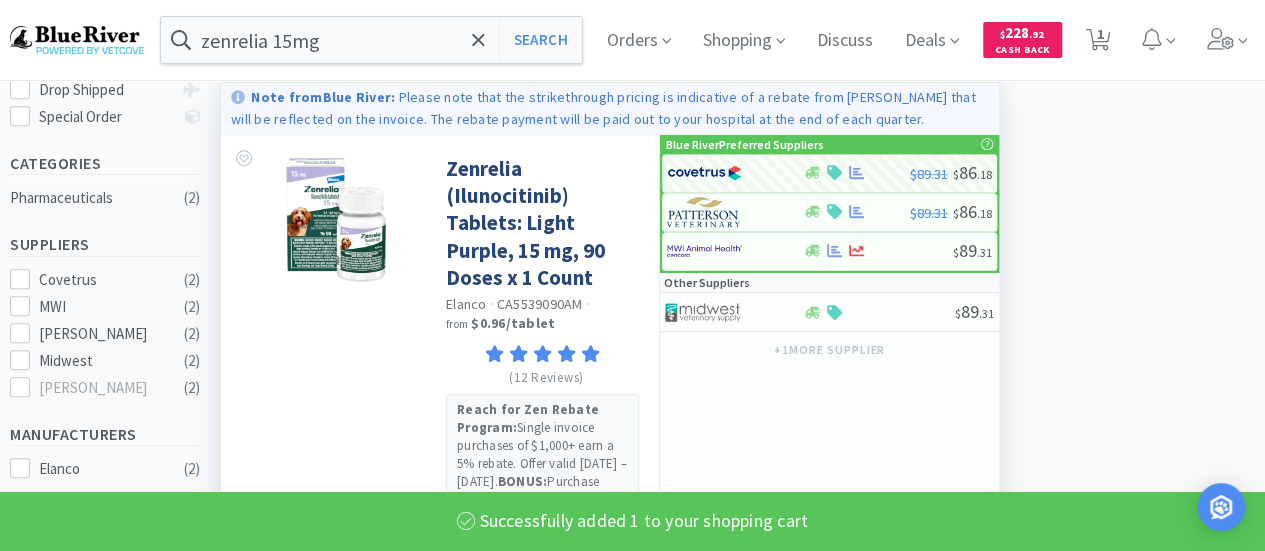 select on "1" 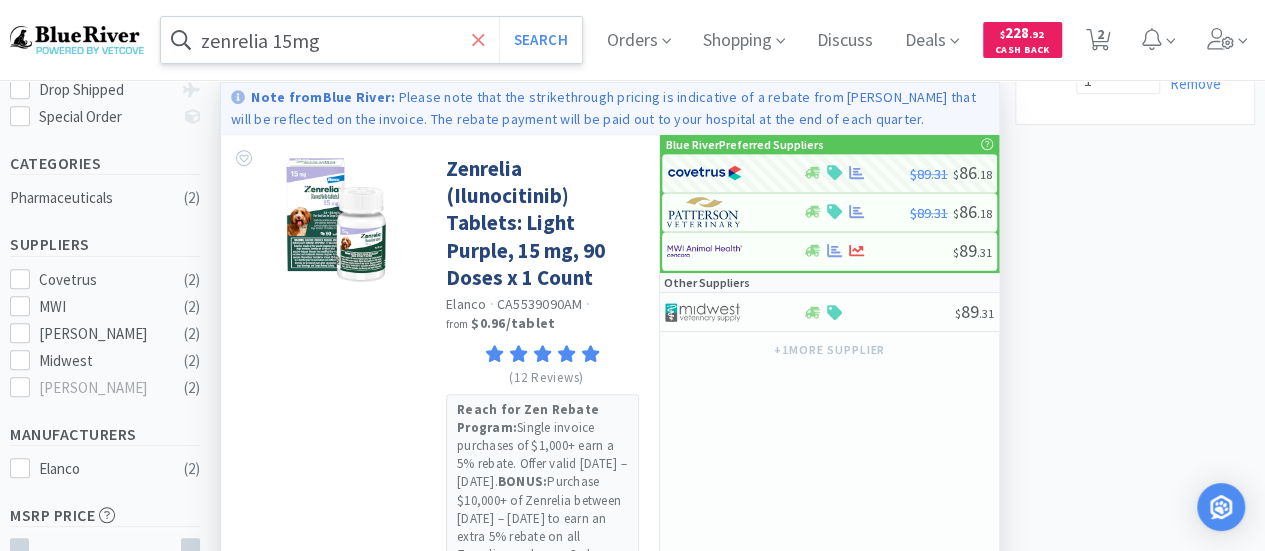 click 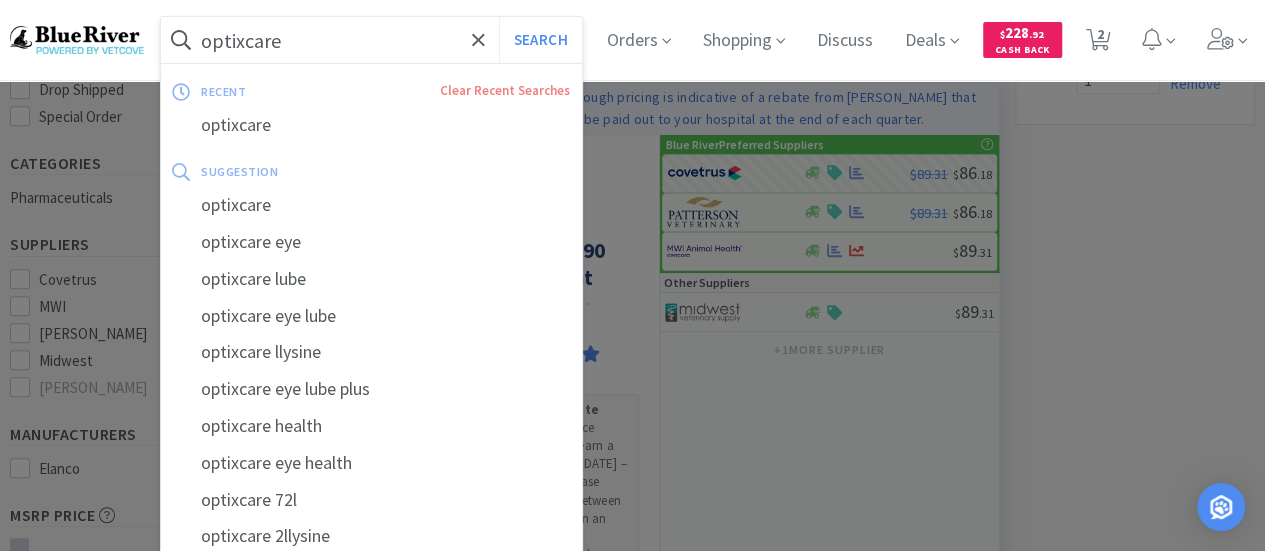 type on "optixcare" 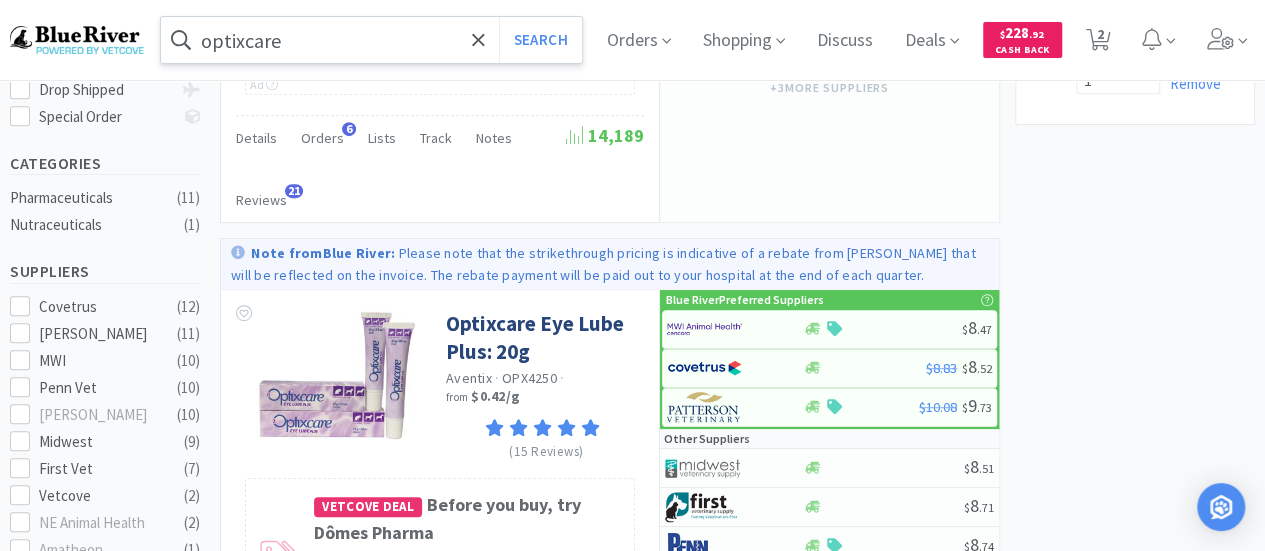 scroll, scrollTop: 0, scrollLeft: 0, axis: both 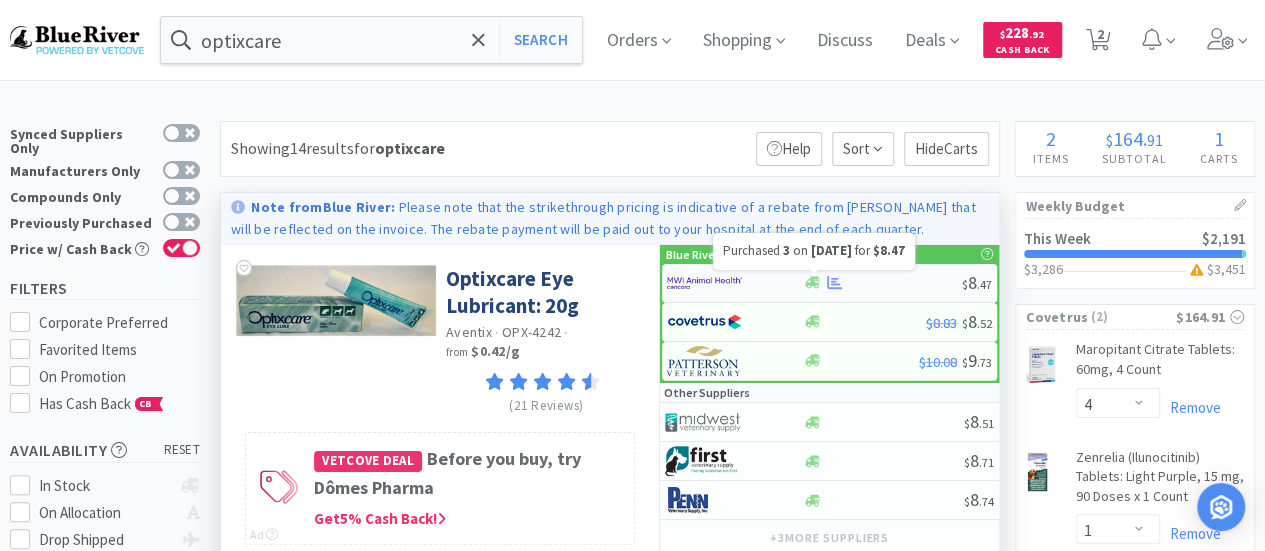 click 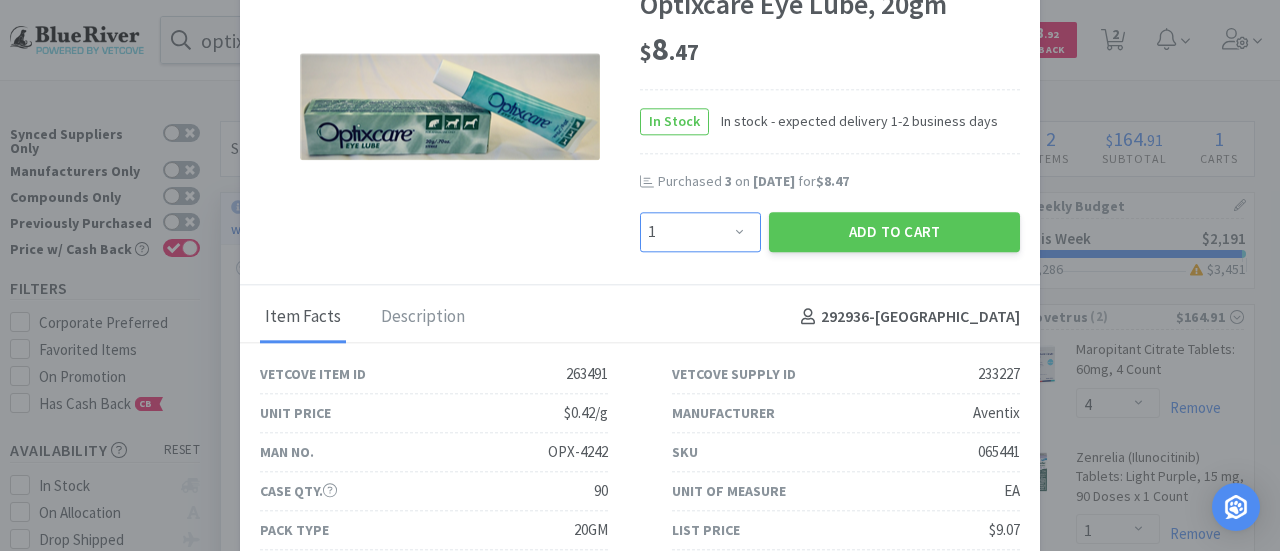 click on "Enter Quantity 1 2 3 4 5 6 7 8 9 10 11 12 13 14 15 16 17 18 19 20 Enter Quantity" at bounding box center [700, 232] 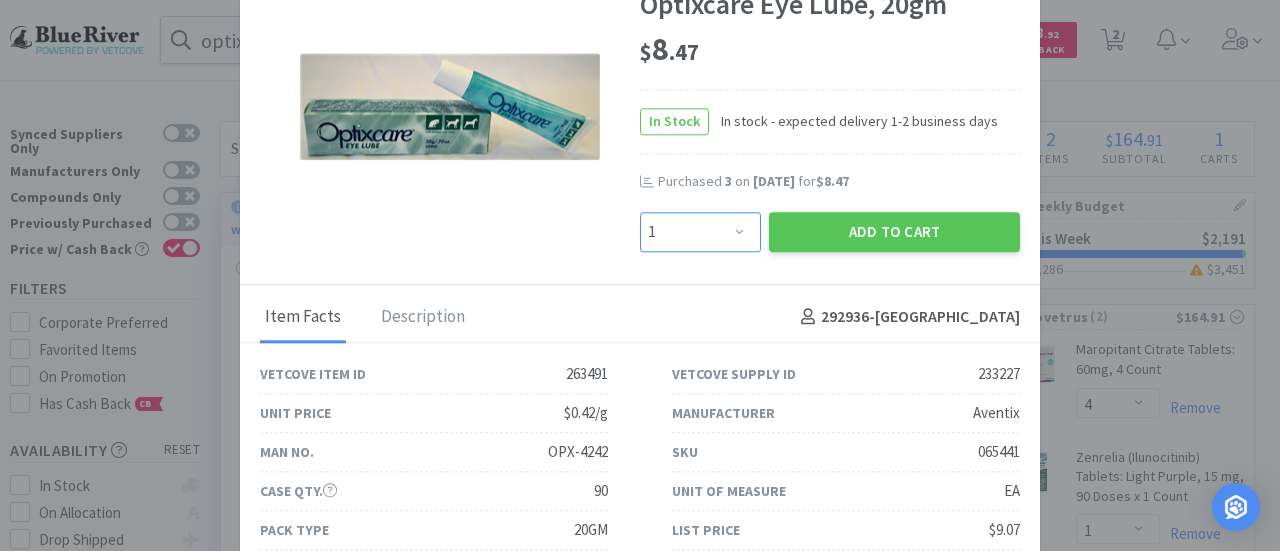 select on "3" 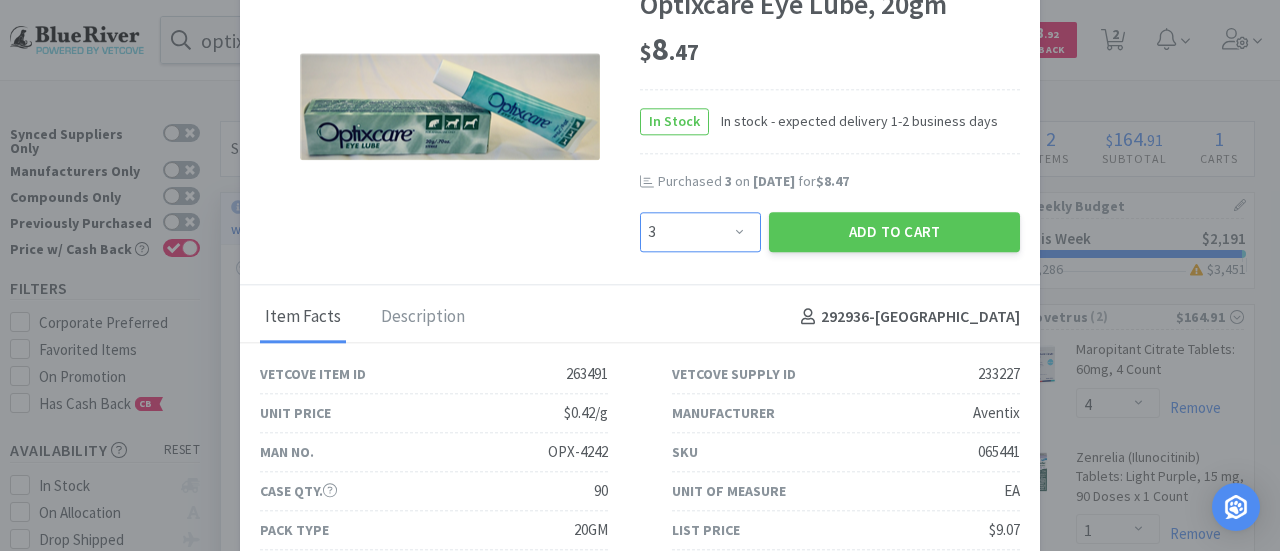 click on "Enter Quantity 1 2 3 4 5 6 7 8 9 10 11 12 13 14 15 16 17 18 19 20 Enter Quantity" at bounding box center (700, 232) 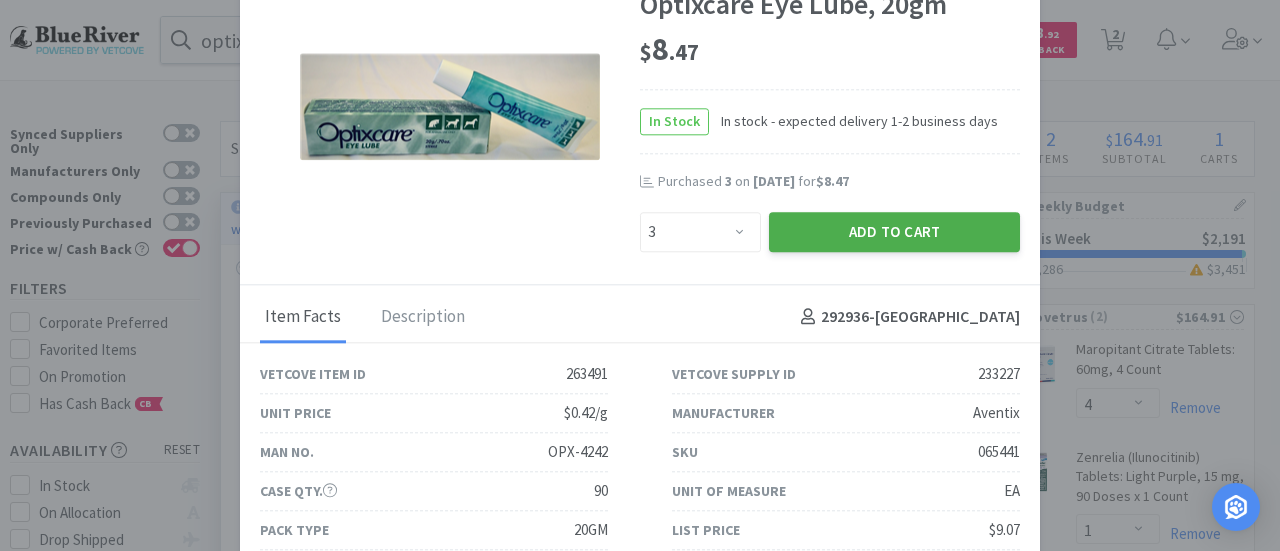 click on "Add to Cart" at bounding box center [894, 232] 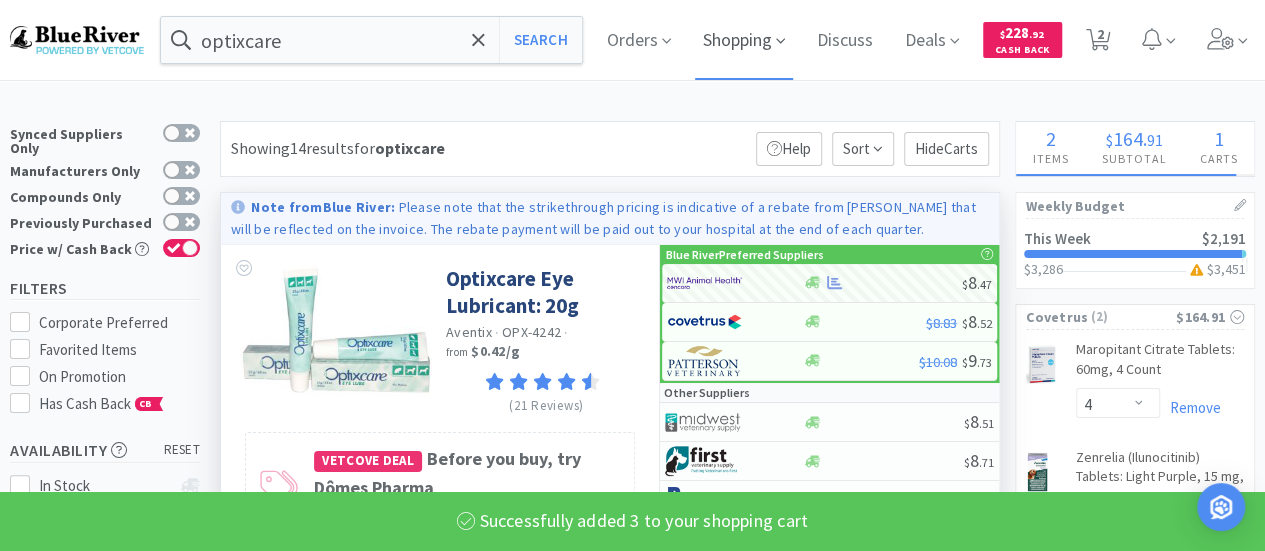 select on "3" 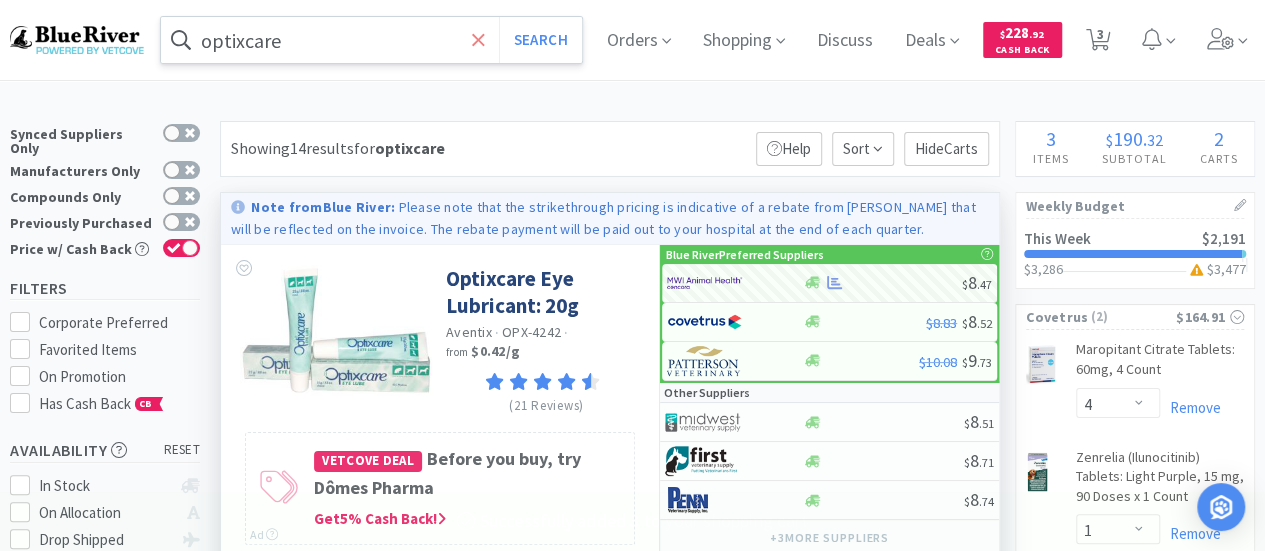 click 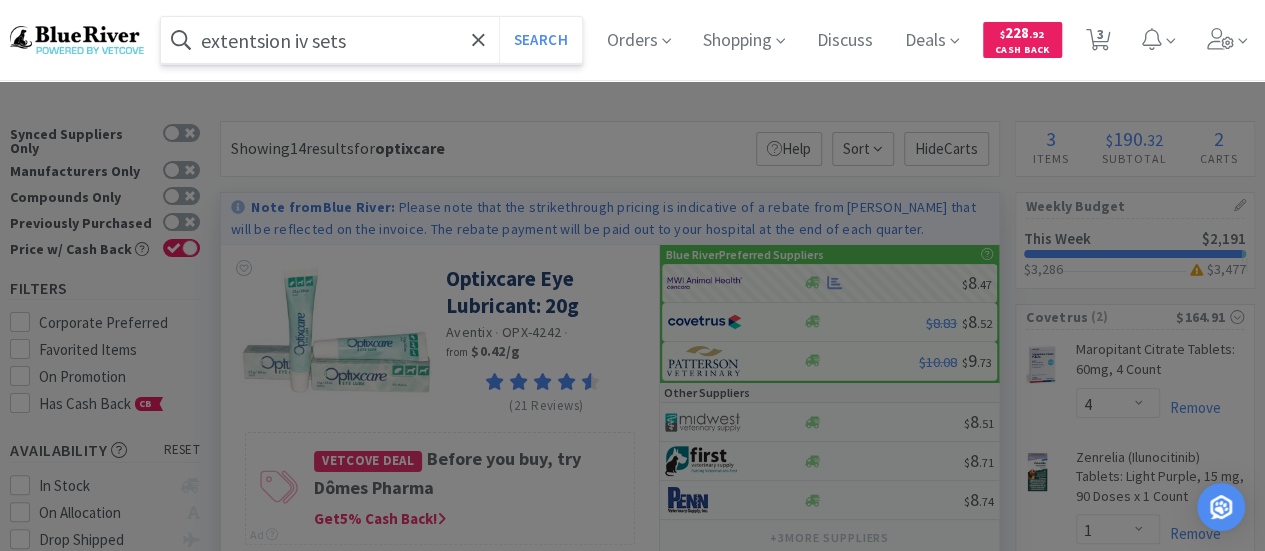 click on "Search" at bounding box center (540, 40) 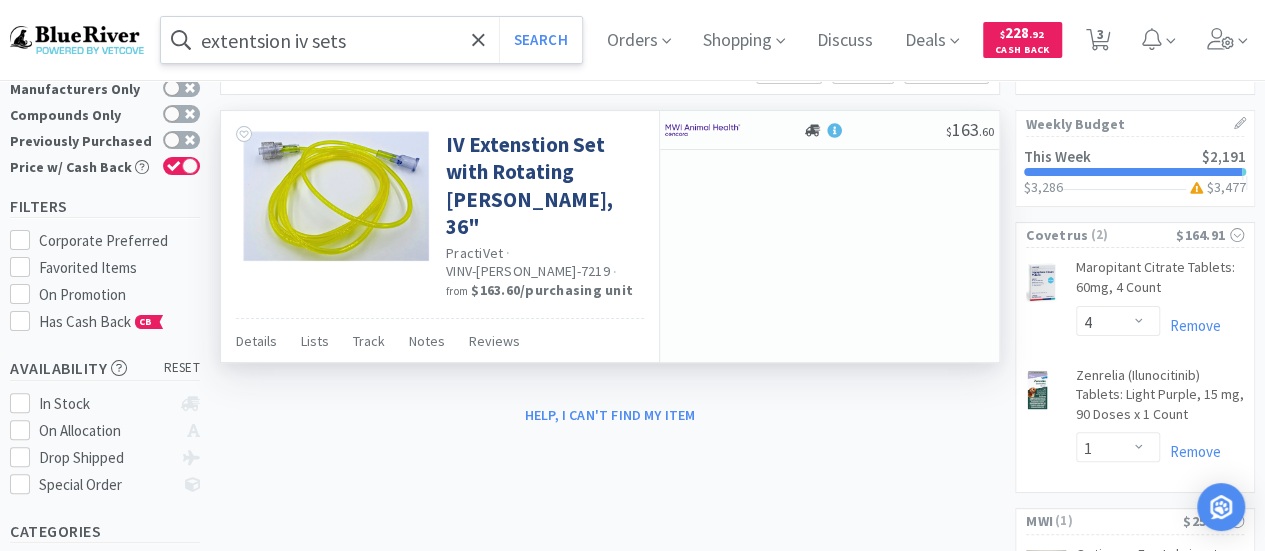 scroll, scrollTop: 83, scrollLeft: 0, axis: vertical 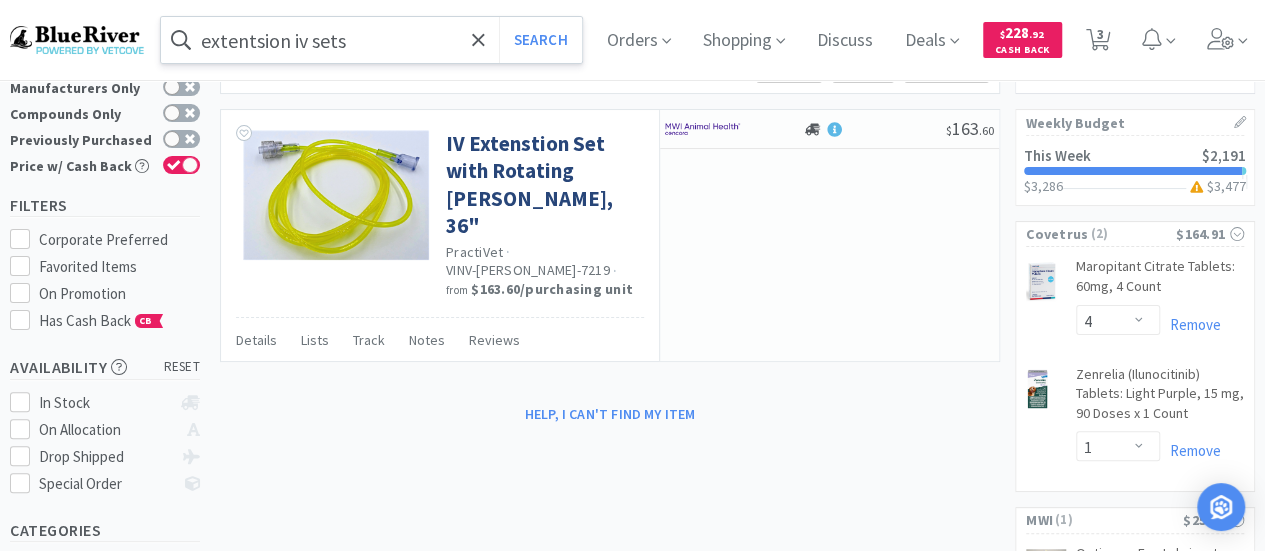click on "extentsion iv sets" at bounding box center (371, 40) 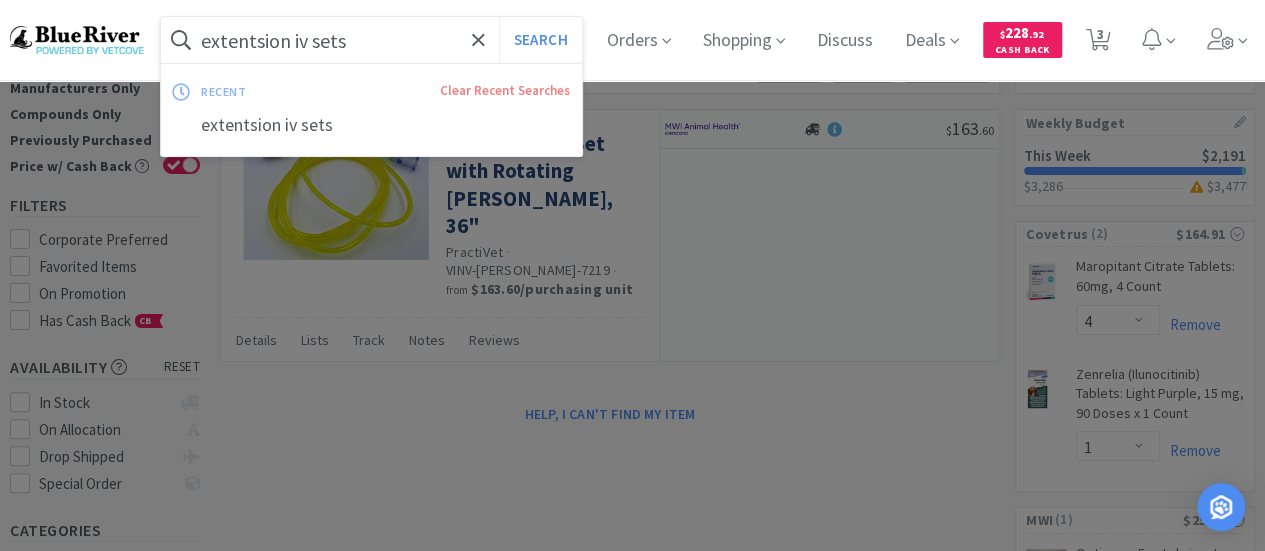 click on "extentsion iv sets" at bounding box center [371, 40] 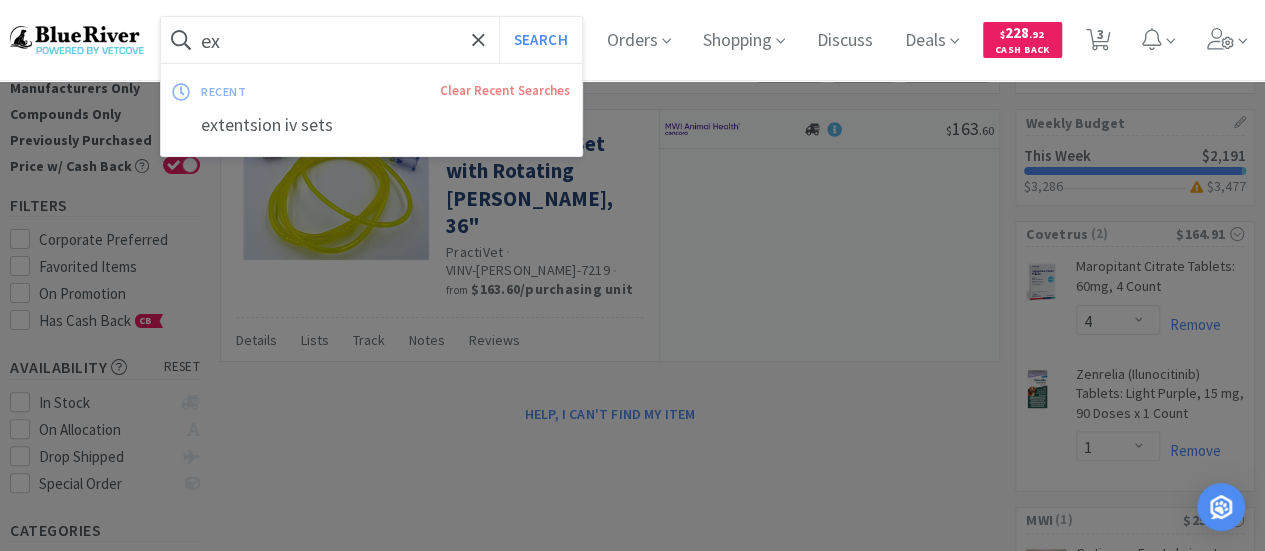 type on "e" 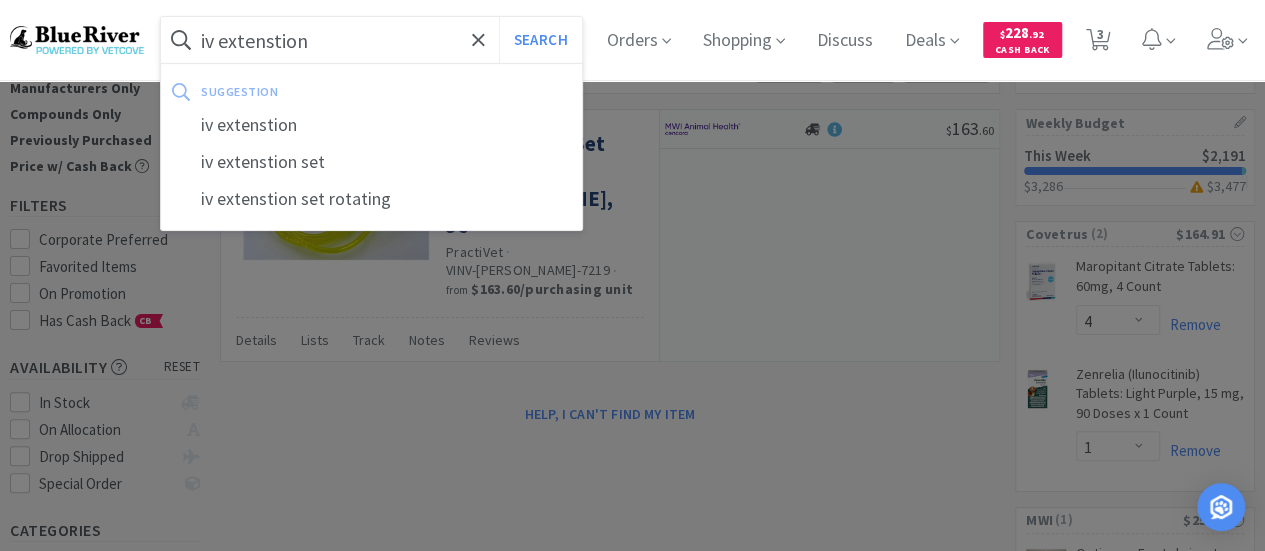 click on "Search" at bounding box center (540, 40) 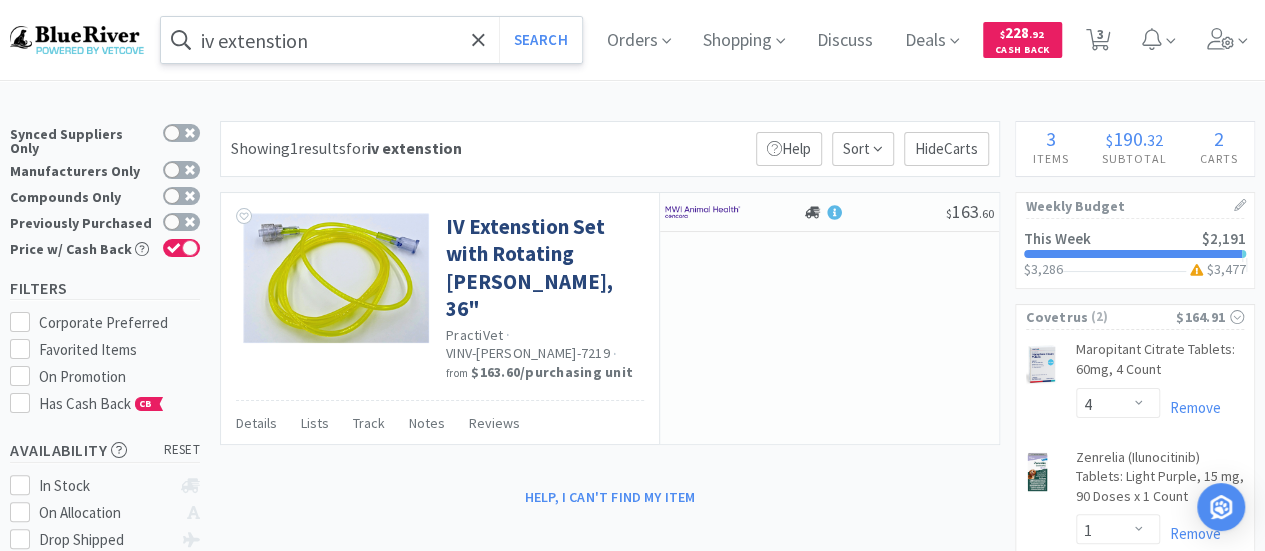 click on "iv extenstion" at bounding box center [371, 40] 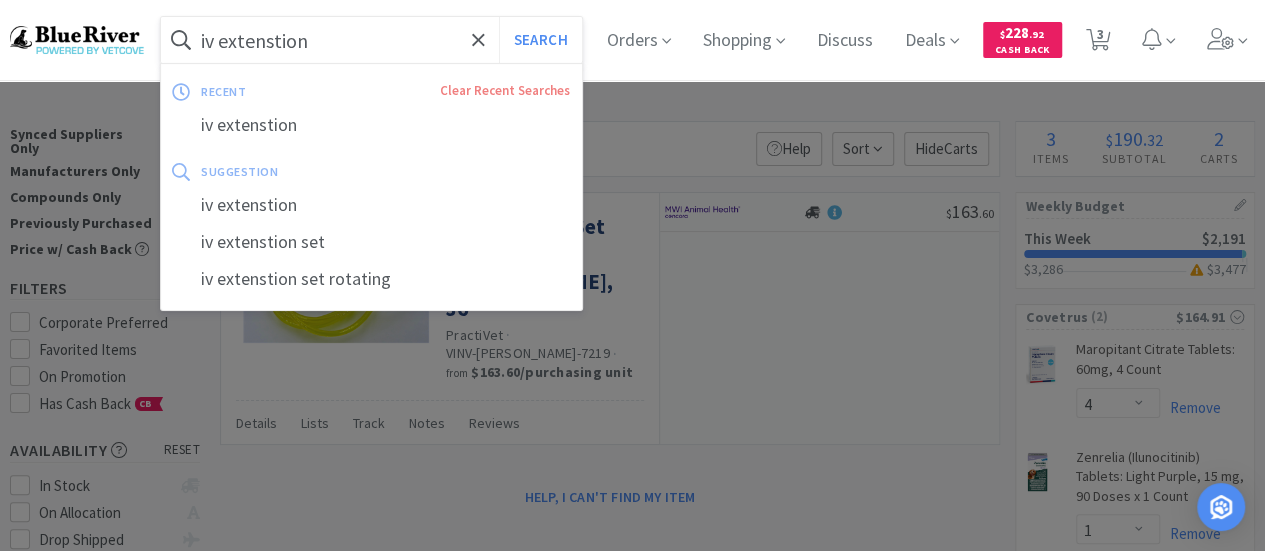 click on "iv extenstion" at bounding box center [371, 40] 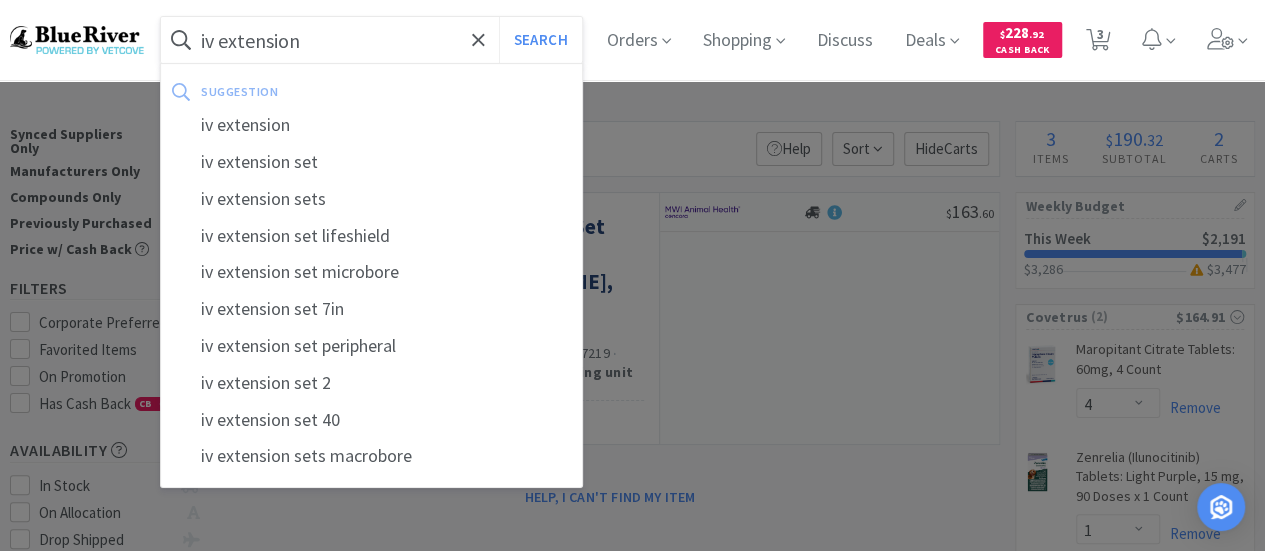 type on "iv extension" 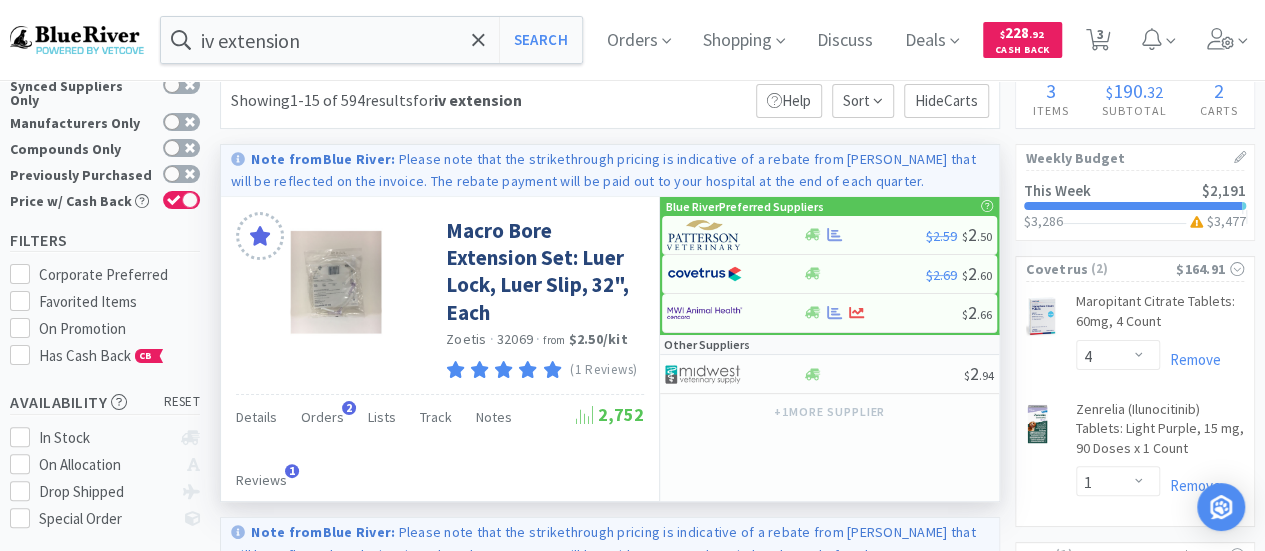 scroll, scrollTop: 0, scrollLeft: 0, axis: both 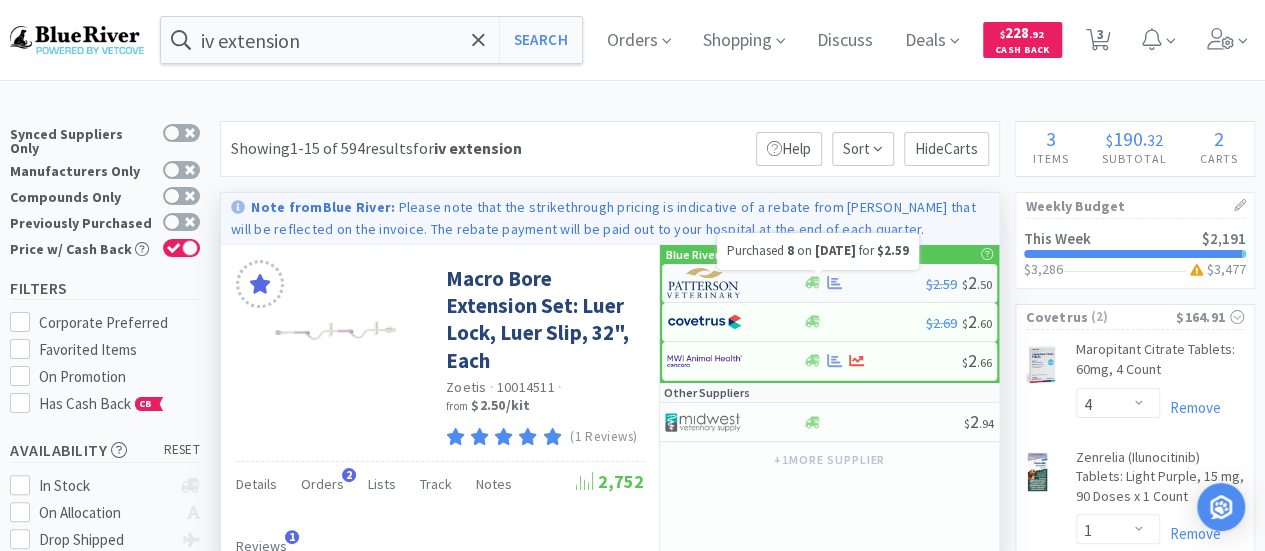 click 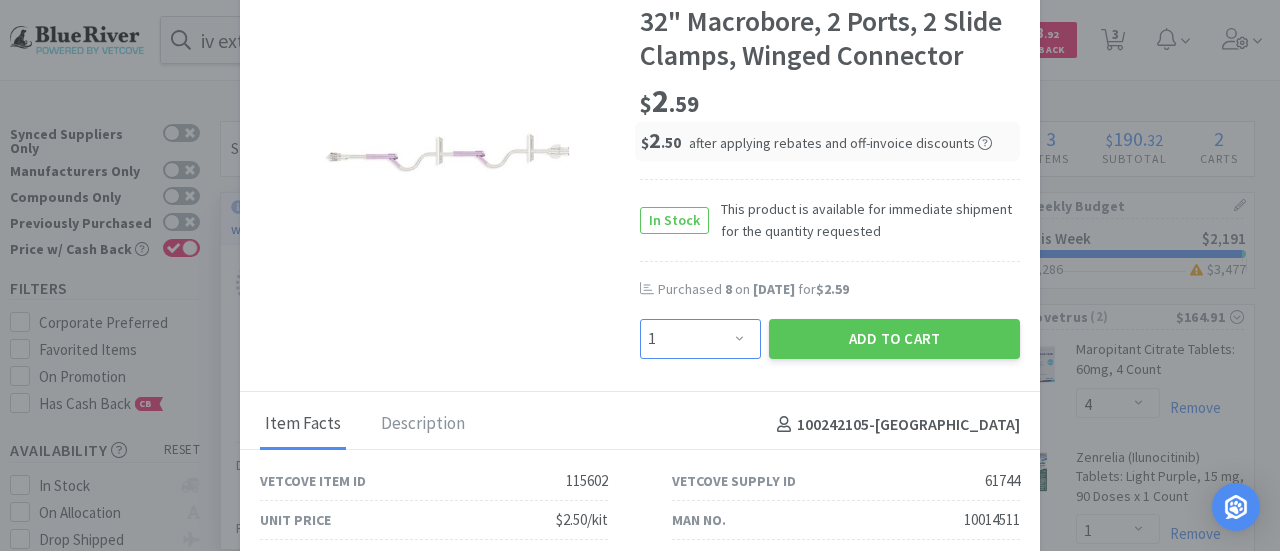 click on "Enter Quantity 1 2 3 4 5 6 7 8 9 10 11 12 13 14 15 16 17 18 19 20 Enter Quantity" at bounding box center (700, 339) 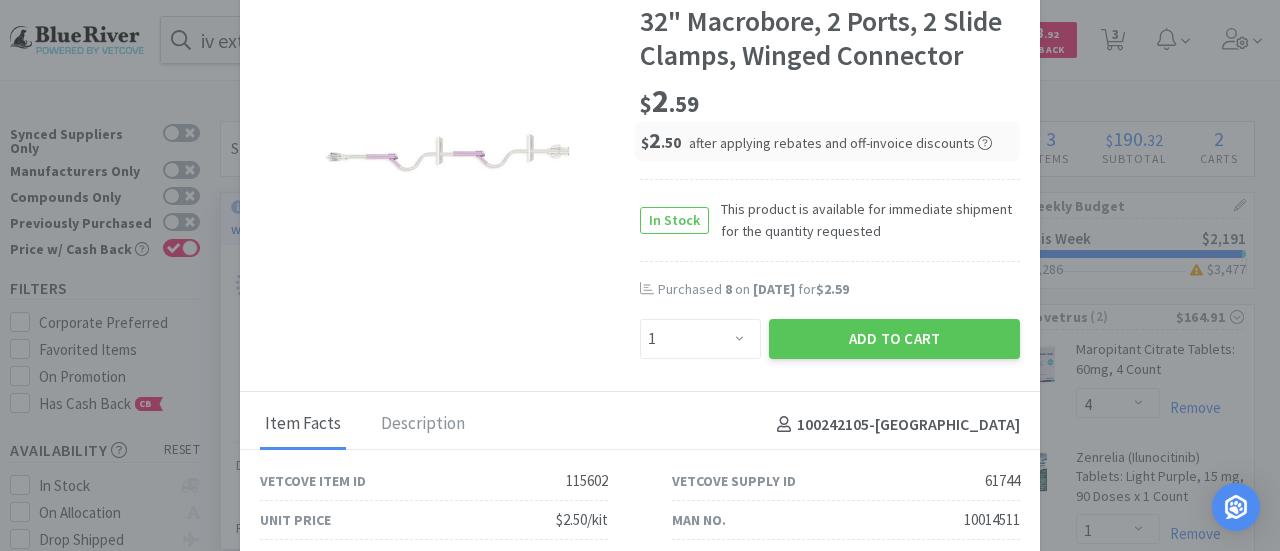 click on "$ 2 . 59" at bounding box center [830, 102] 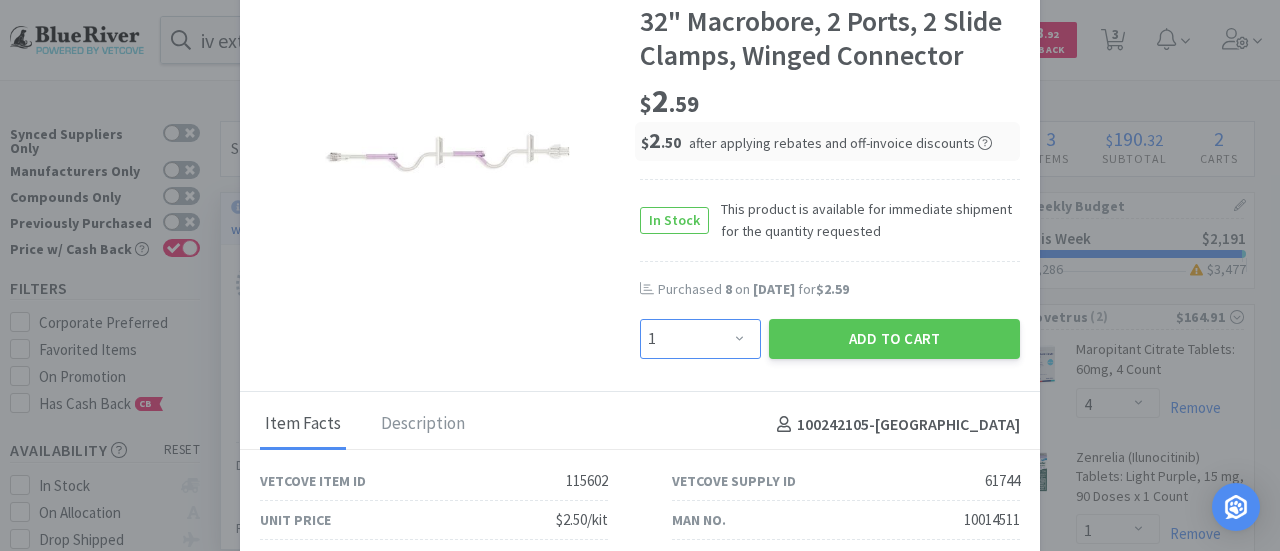 click on "Enter Quantity 1 2 3 4 5 6 7 8 9 10 11 12 13 14 15 16 17 18 19 20 Enter Quantity" at bounding box center (700, 339) 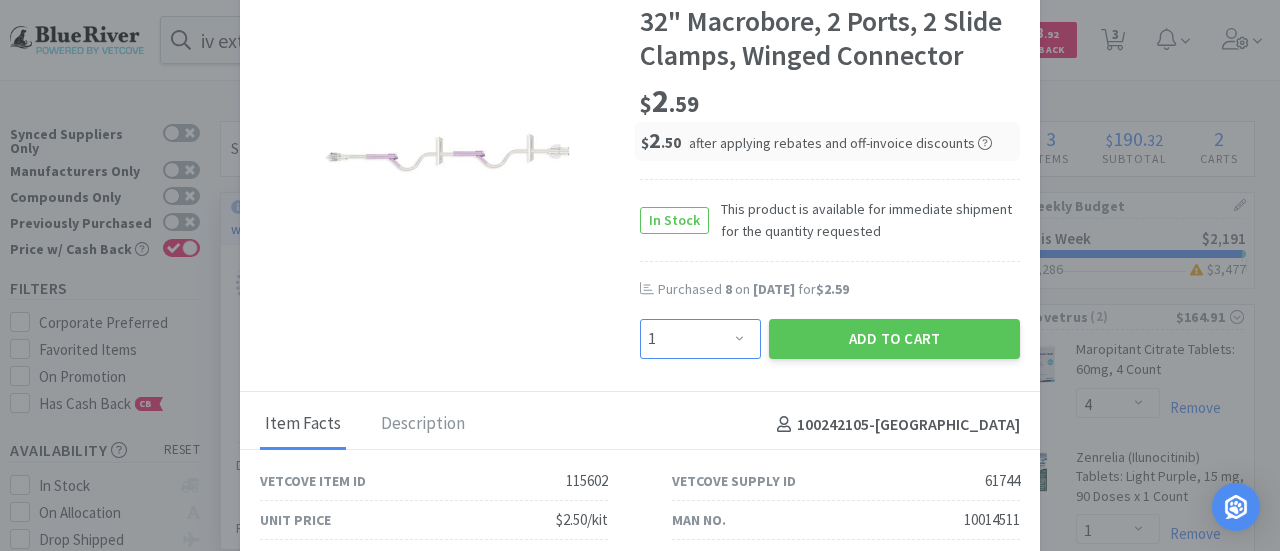 select on "6" 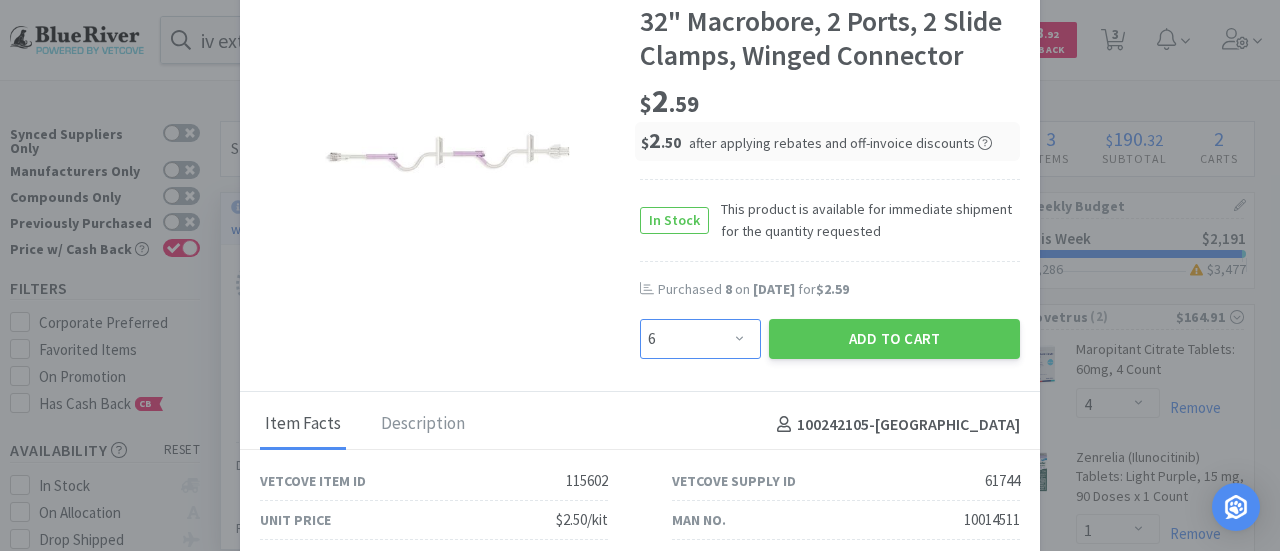 click on "Enter Quantity 1 2 3 4 5 6 7 8 9 10 11 12 13 14 15 16 17 18 19 20 Enter Quantity" at bounding box center [700, 339] 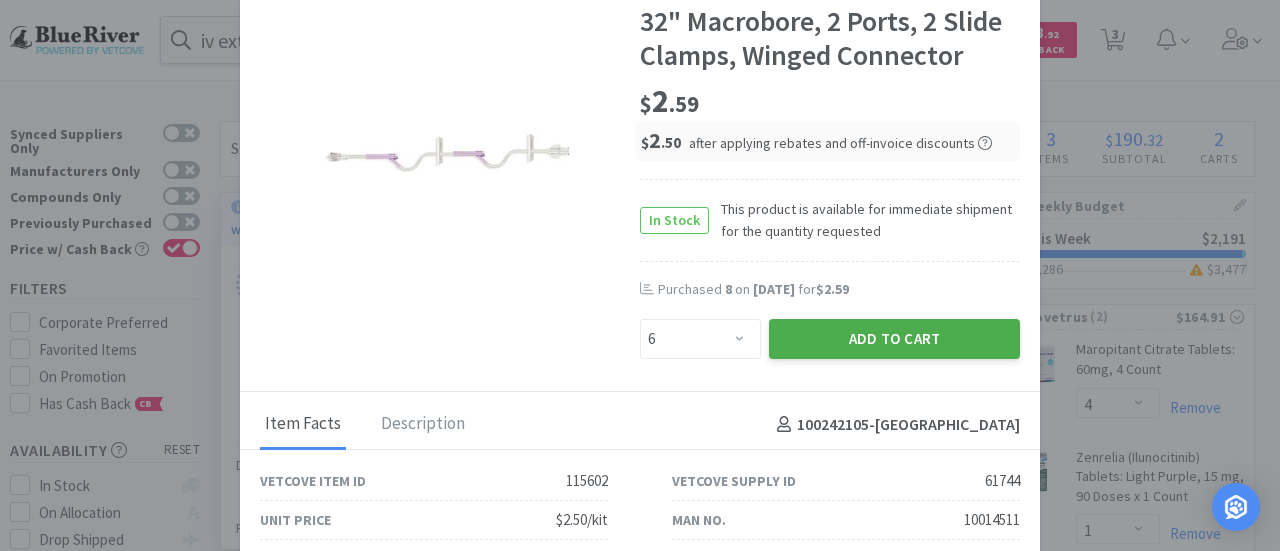 click on "Add to Cart" at bounding box center [894, 339] 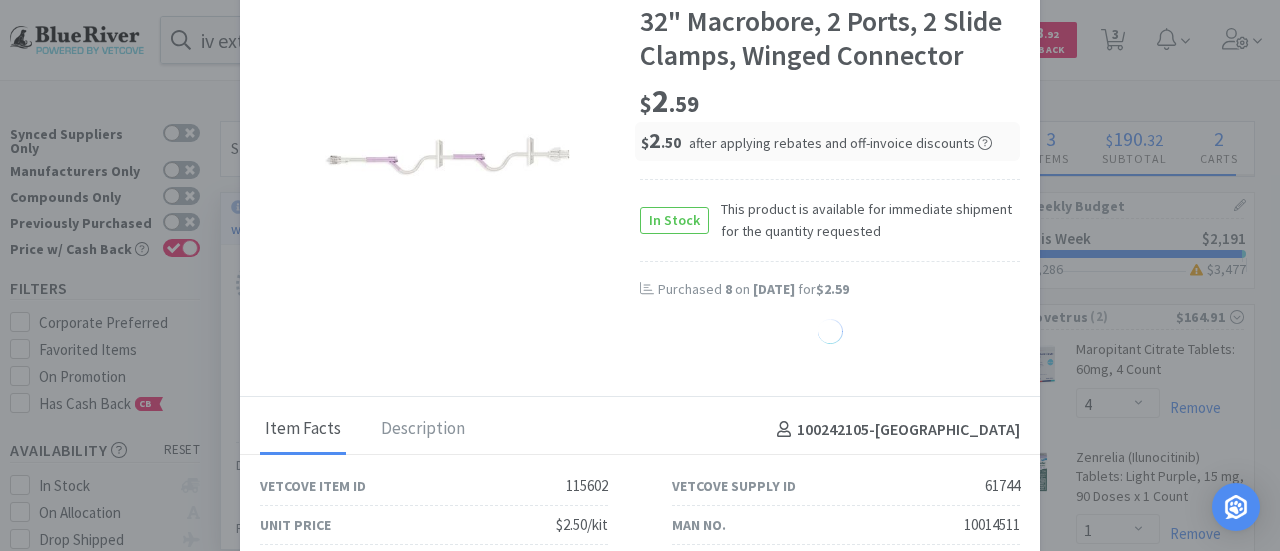 select on "6" 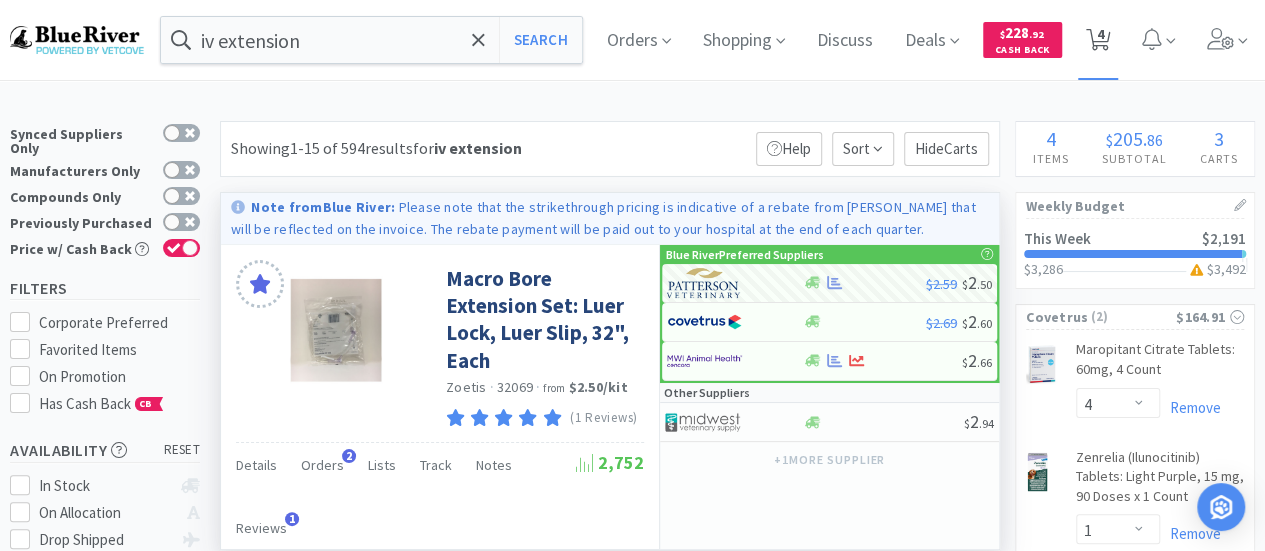 click 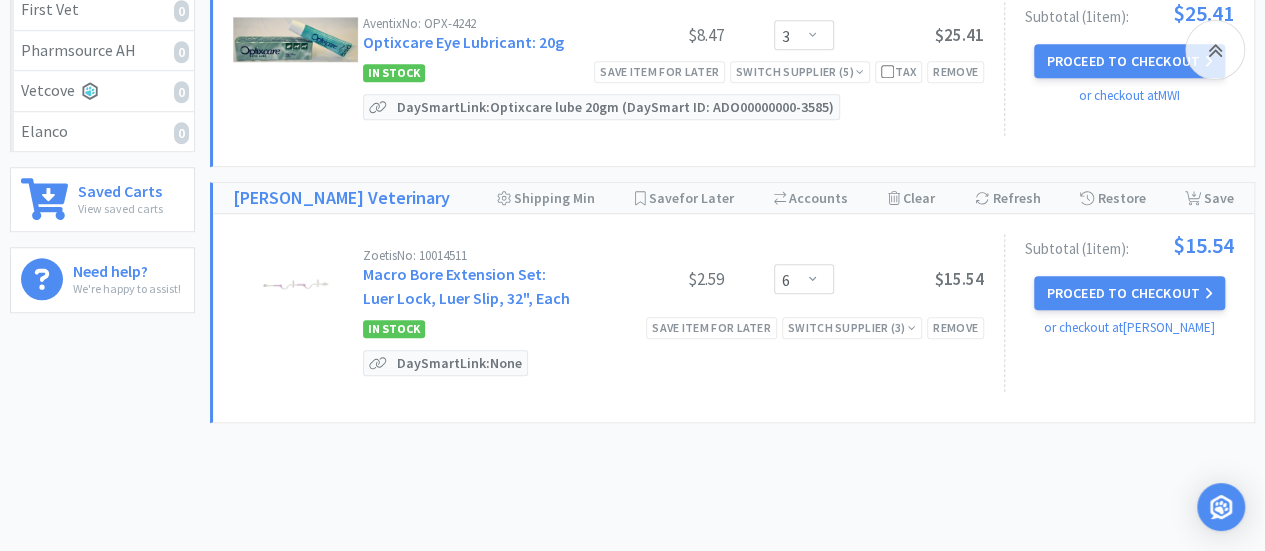 scroll, scrollTop: 790, scrollLeft: 0, axis: vertical 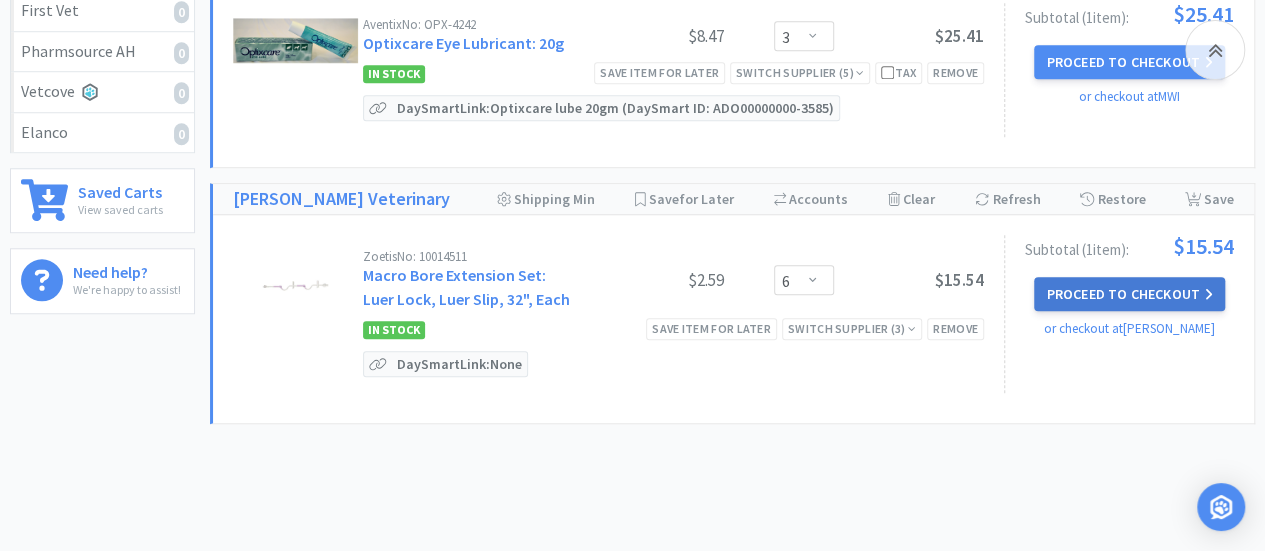 click on "Proceed to Checkout" at bounding box center (1129, 294) 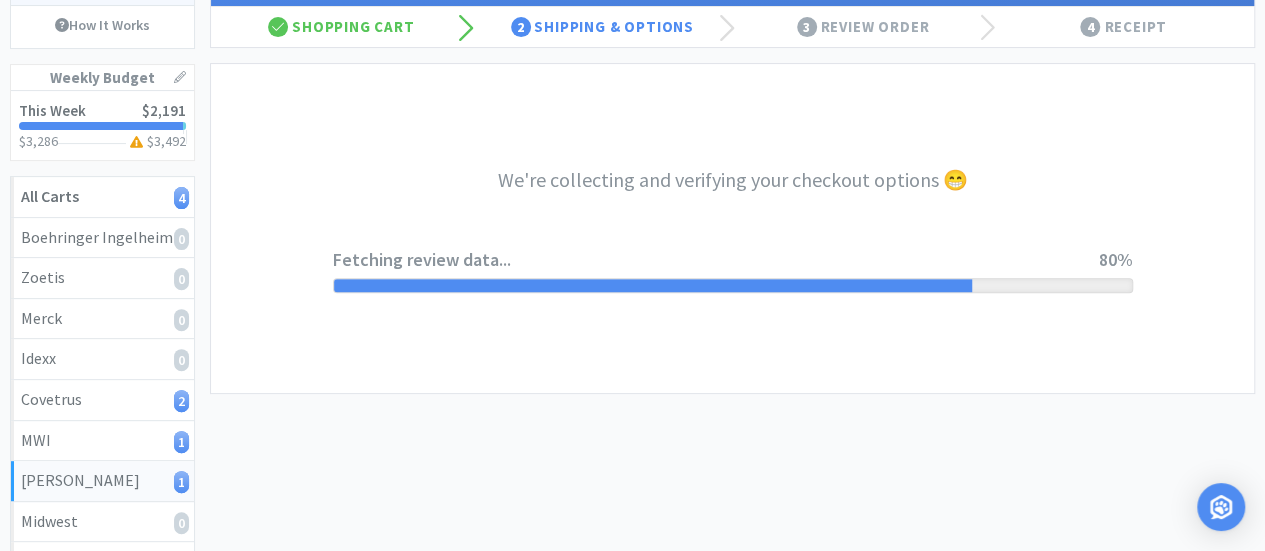 scroll, scrollTop: 0, scrollLeft: 0, axis: both 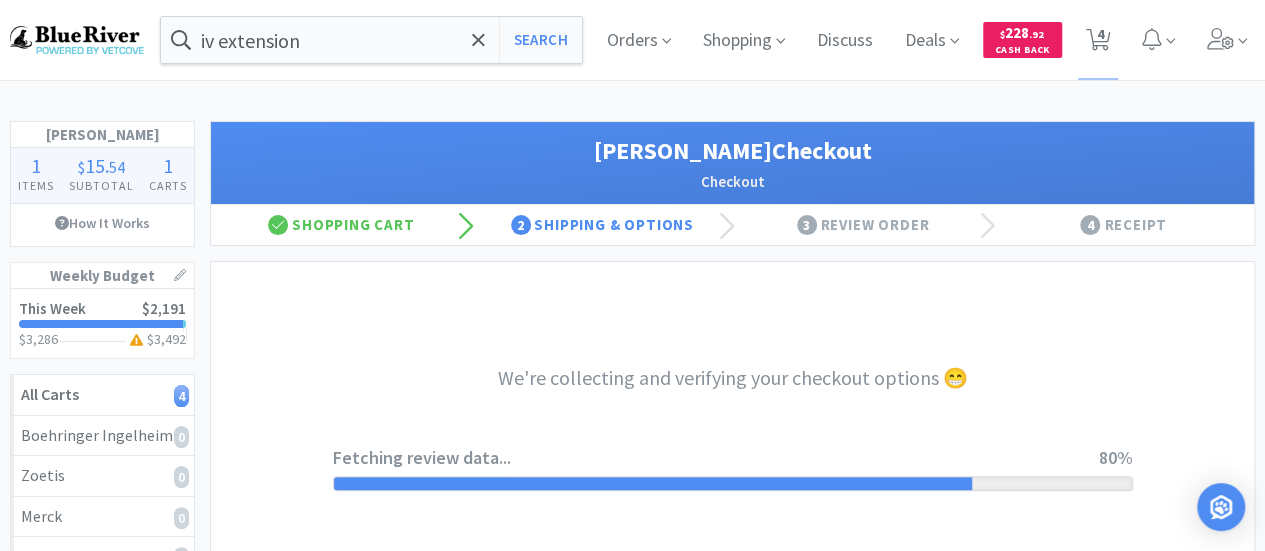 select on "1" 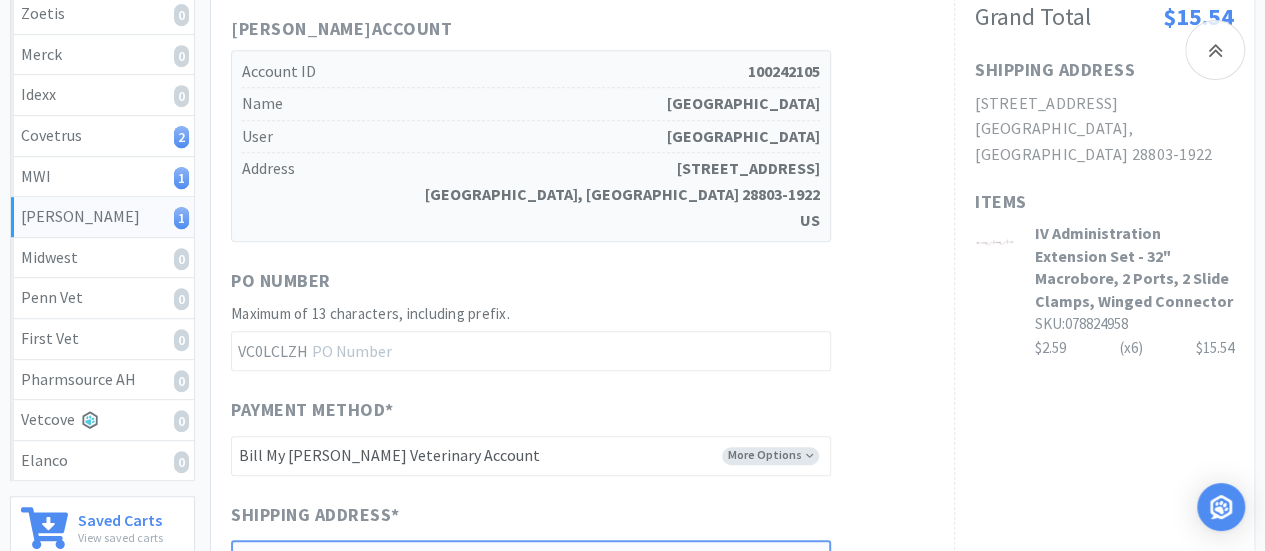 scroll, scrollTop: 456, scrollLeft: 0, axis: vertical 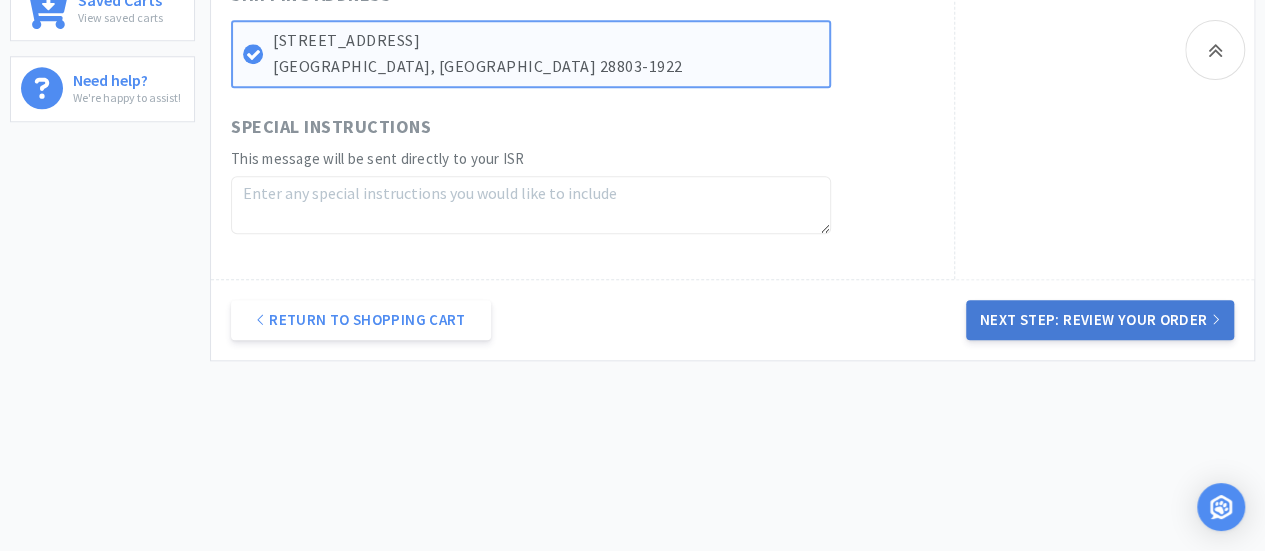 click on "Next Step: Review Your Order" at bounding box center [1100, 320] 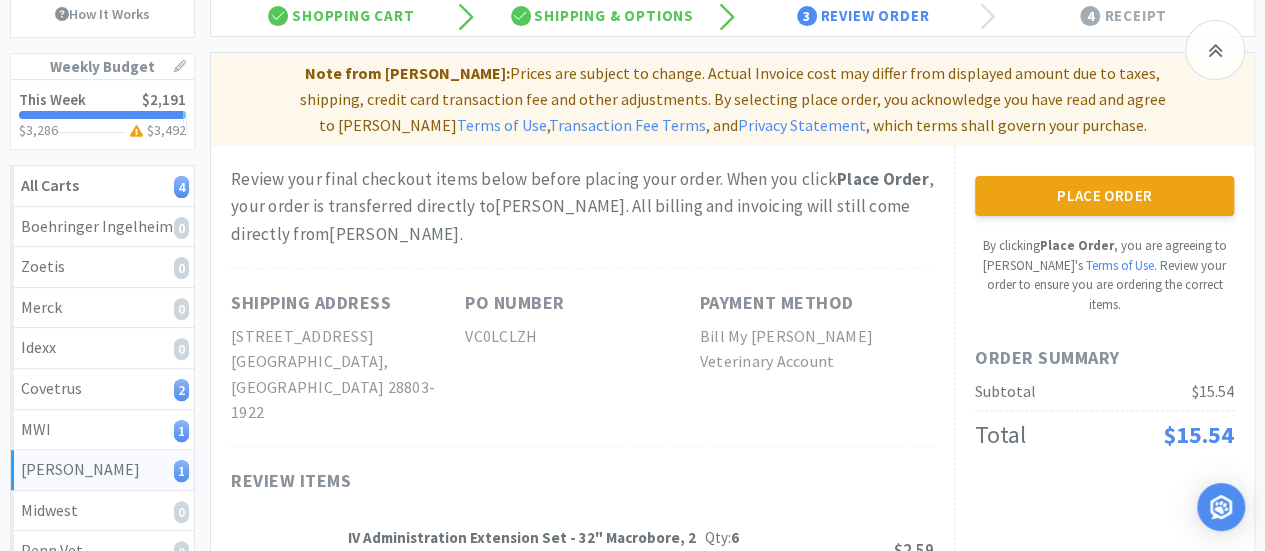 scroll, scrollTop: 207, scrollLeft: 0, axis: vertical 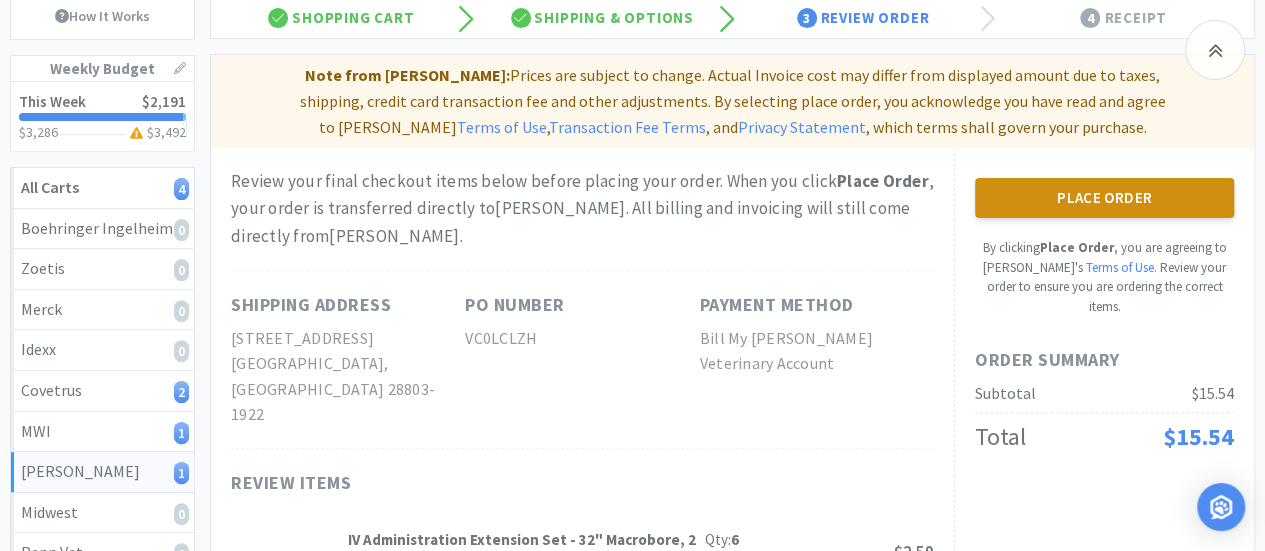 click on "Place Order" at bounding box center [1104, 198] 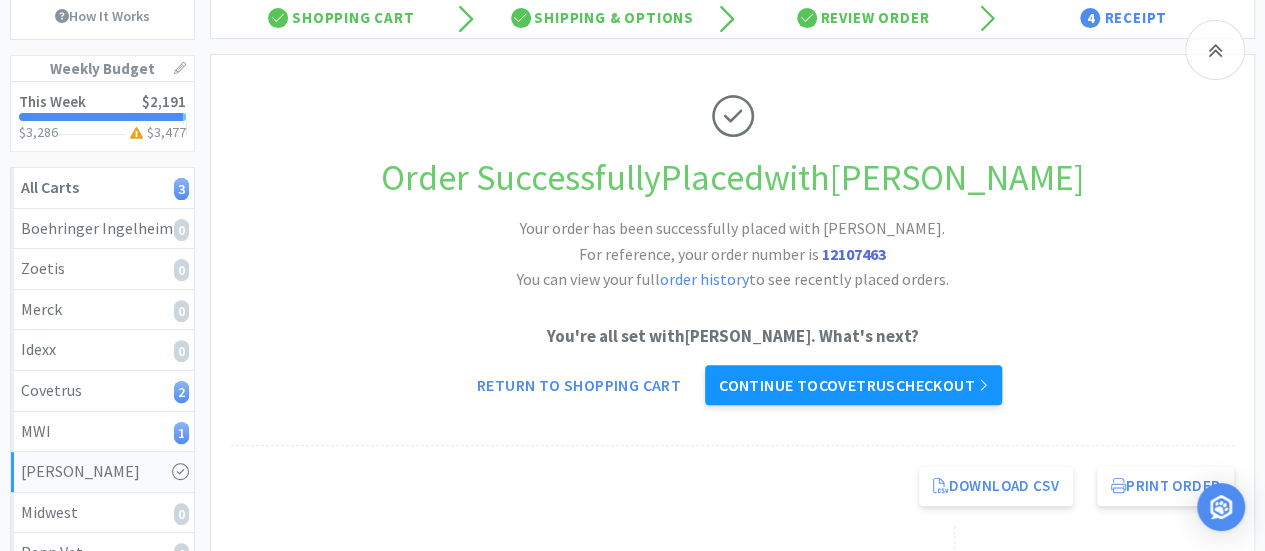 click on "Continue to  Covetrus  checkout" at bounding box center [853, 385] 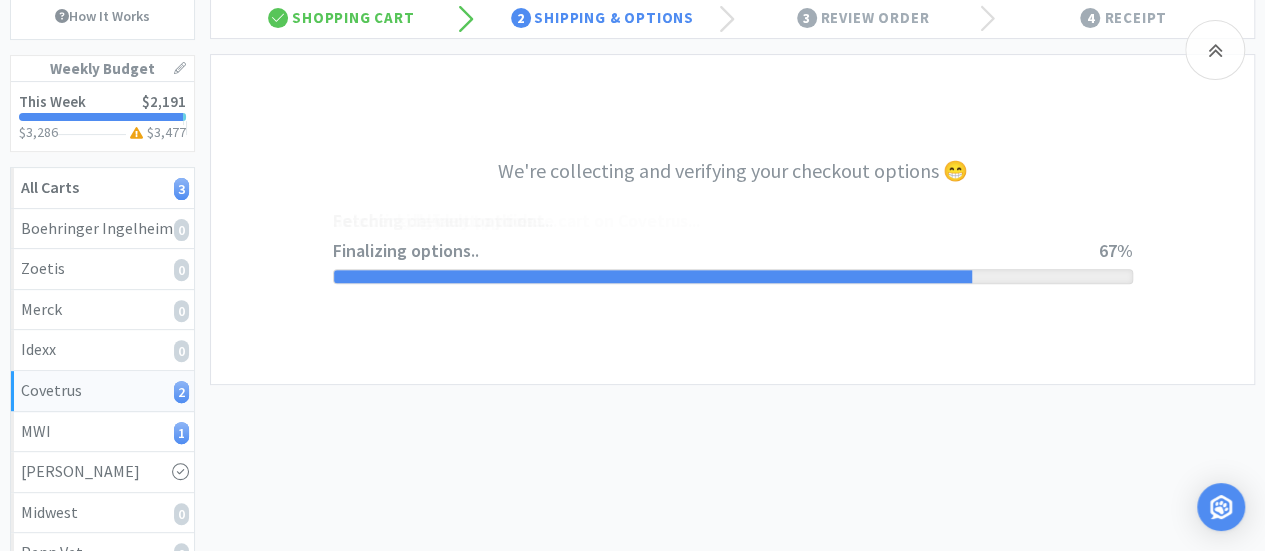 scroll, scrollTop: 0, scrollLeft: 0, axis: both 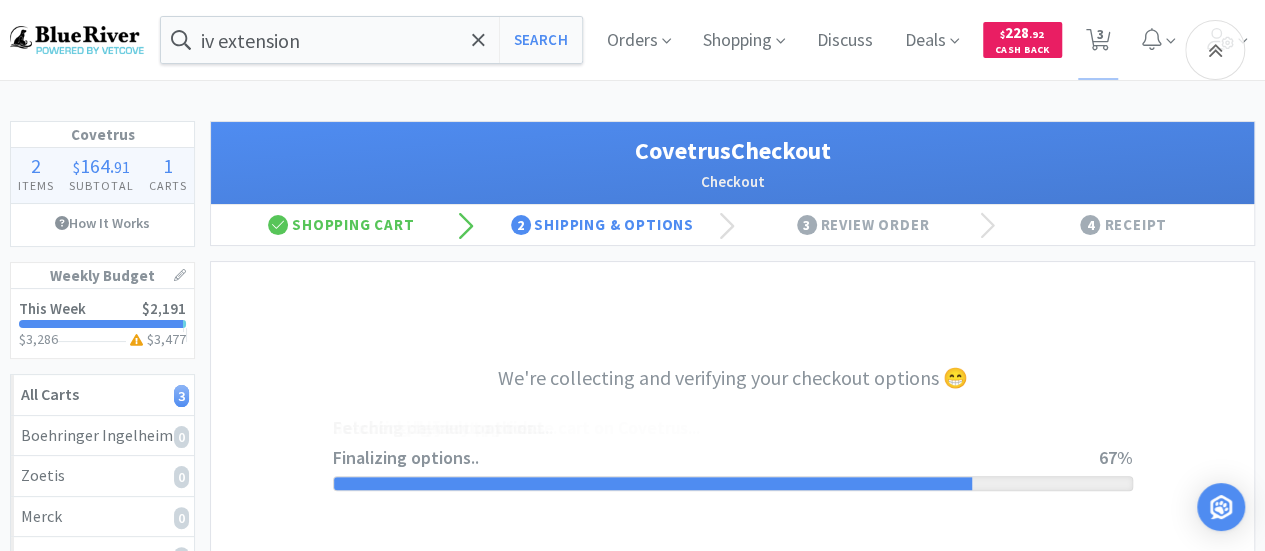 select on "ACCOUNT" 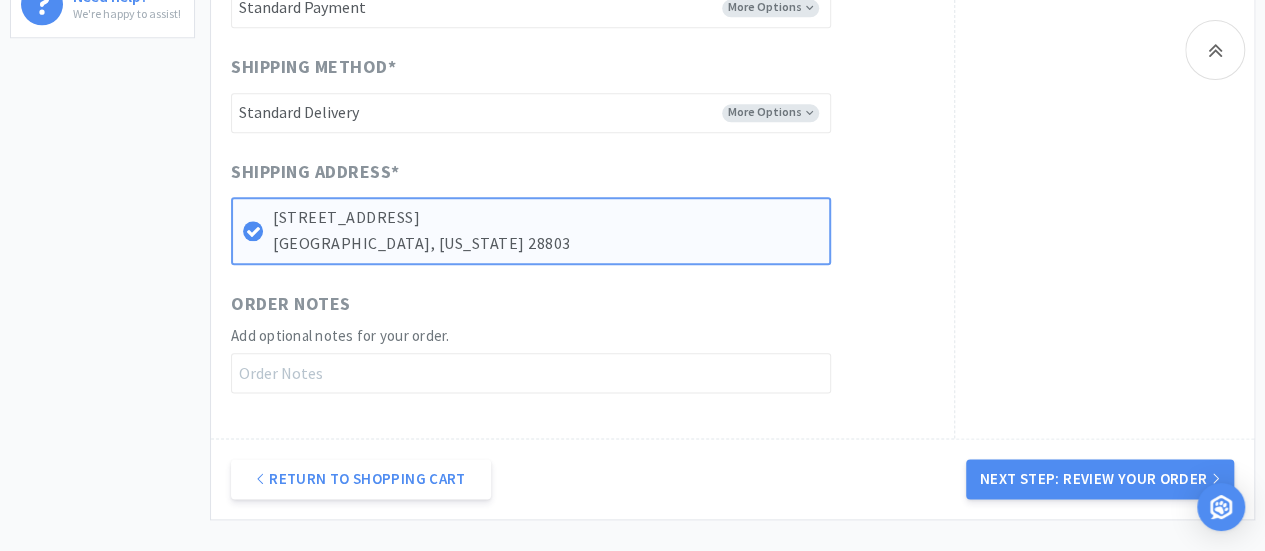 scroll, scrollTop: 1097, scrollLeft: 0, axis: vertical 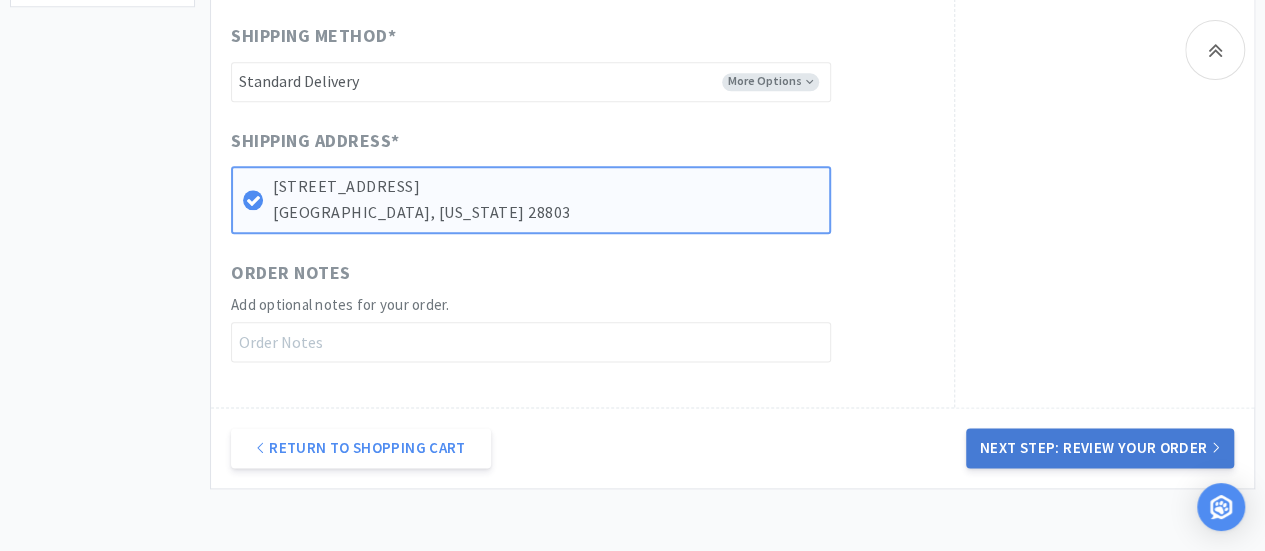 click on "Next Step: Review Your Order" at bounding box center [1100, 448] 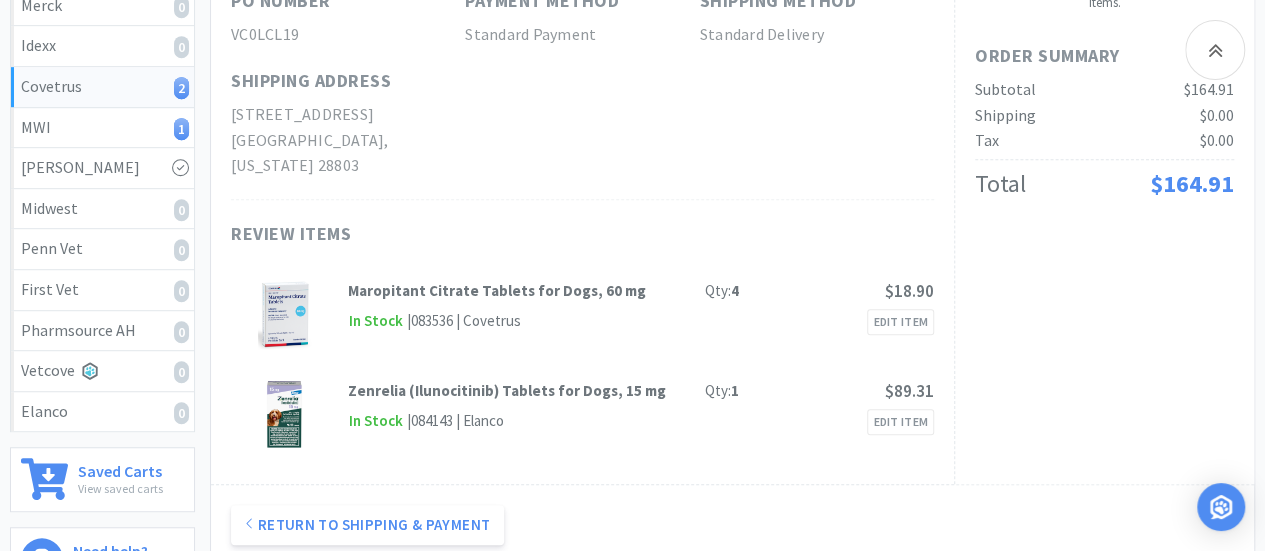 scroll, scrollTop: 512, scrollLeft: 0, axis: vertical 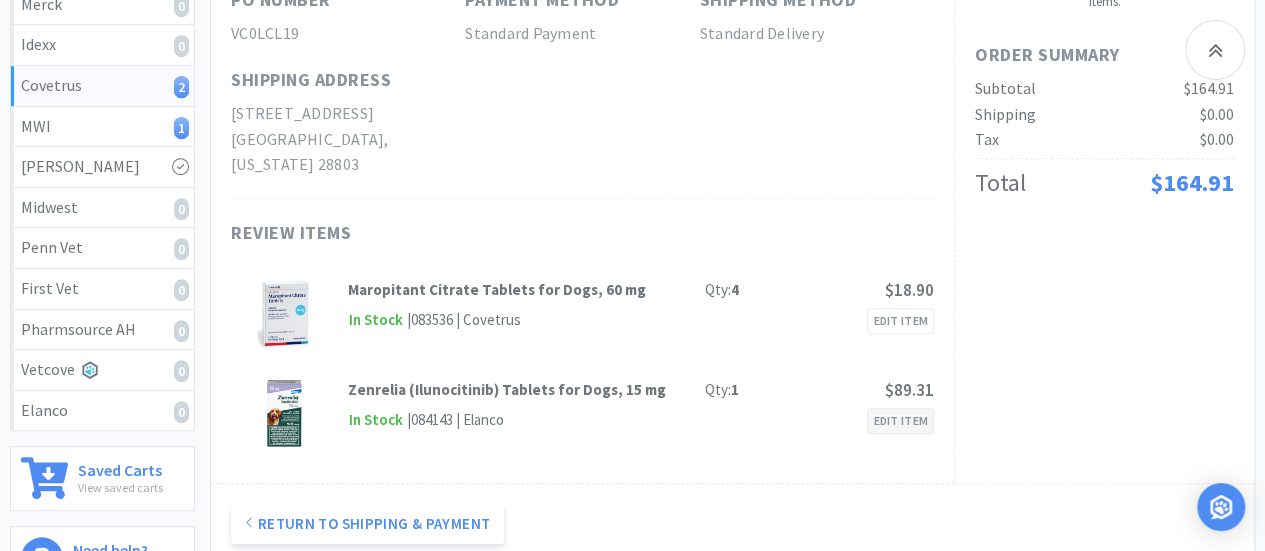 click on "Edit Item" at bounding box center [900, 421] 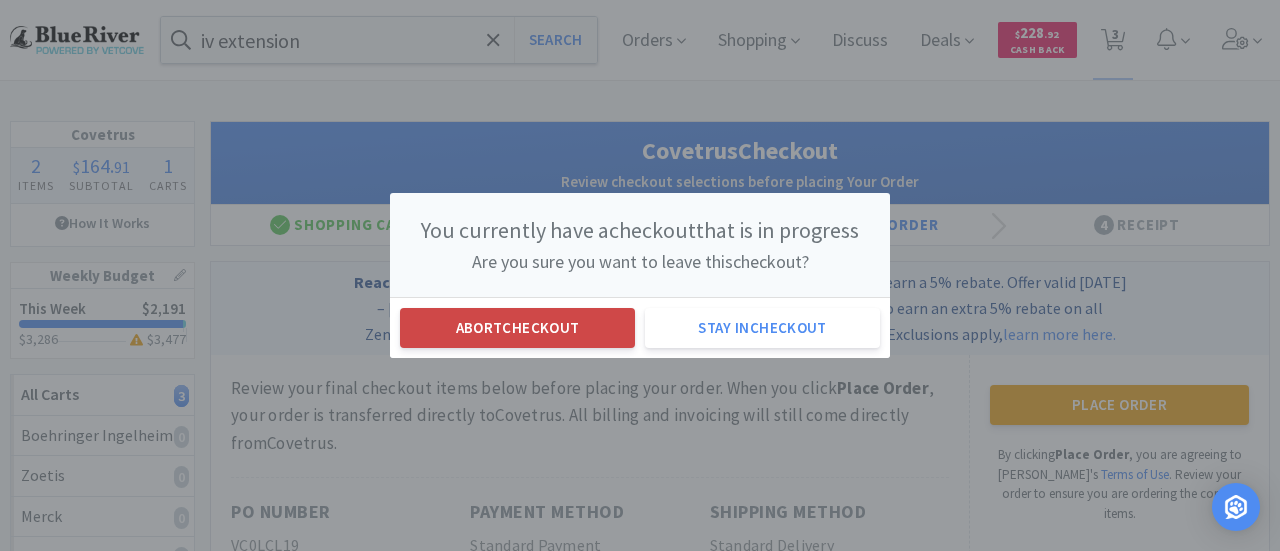 click on "Abort  checkout" at bounding box center [517, 328] 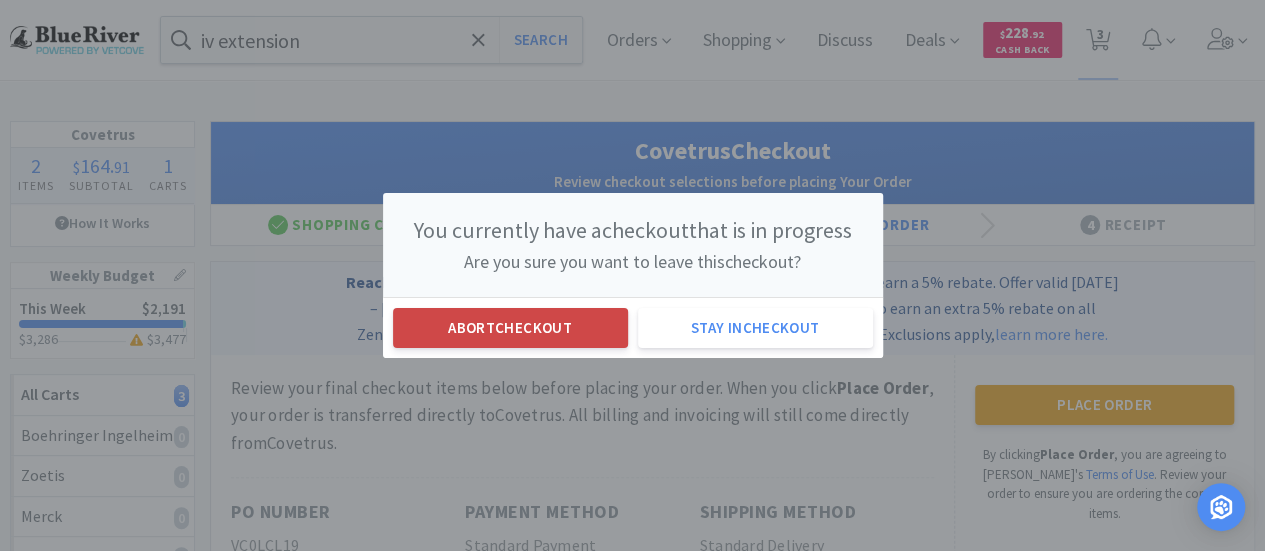 select on "4" 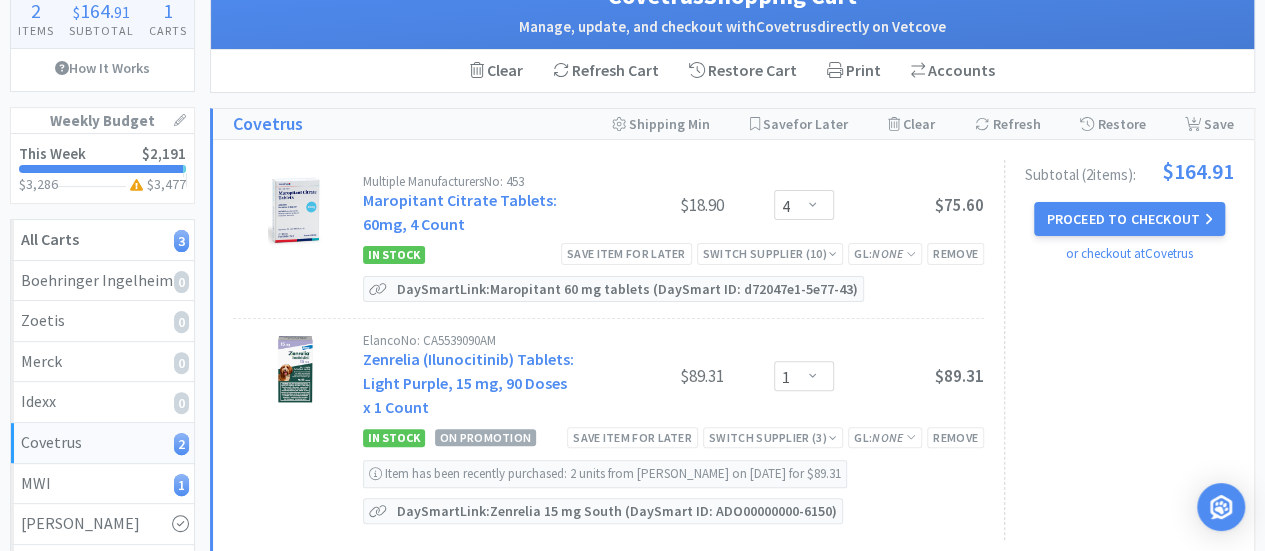 scroll, scrollTop: 158, scrollLeft: 0, axis: vertical 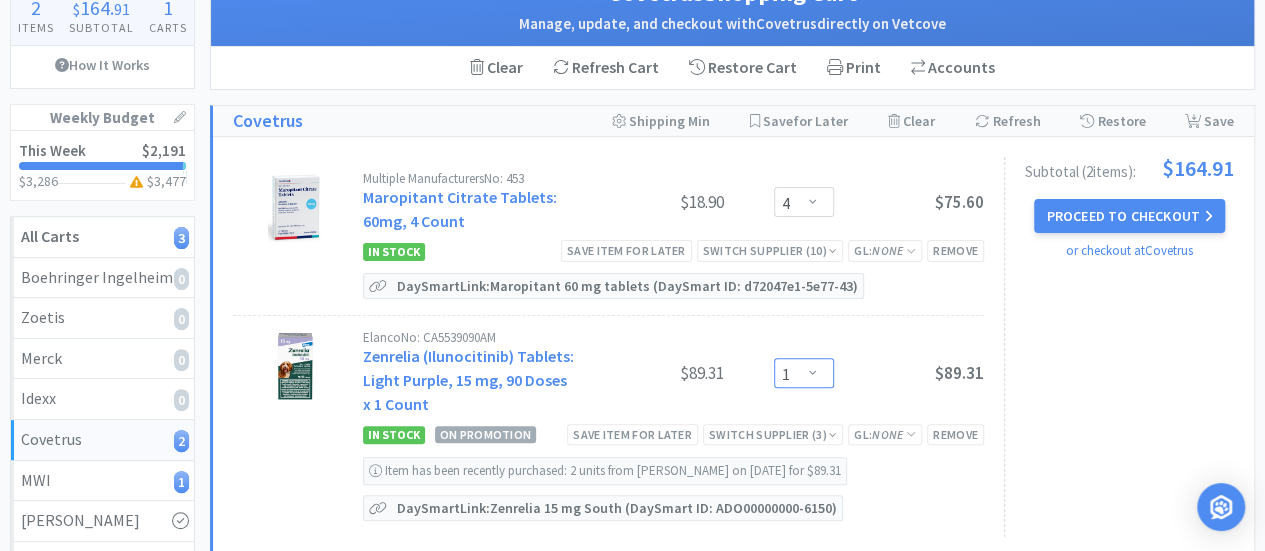 click on "Enter Quantity 1 2 3 4 5 6 7 8 9 10 11 12 13 14 15 16 17 18 19 20 Enter Quantity" at bounding box center [804, 373] 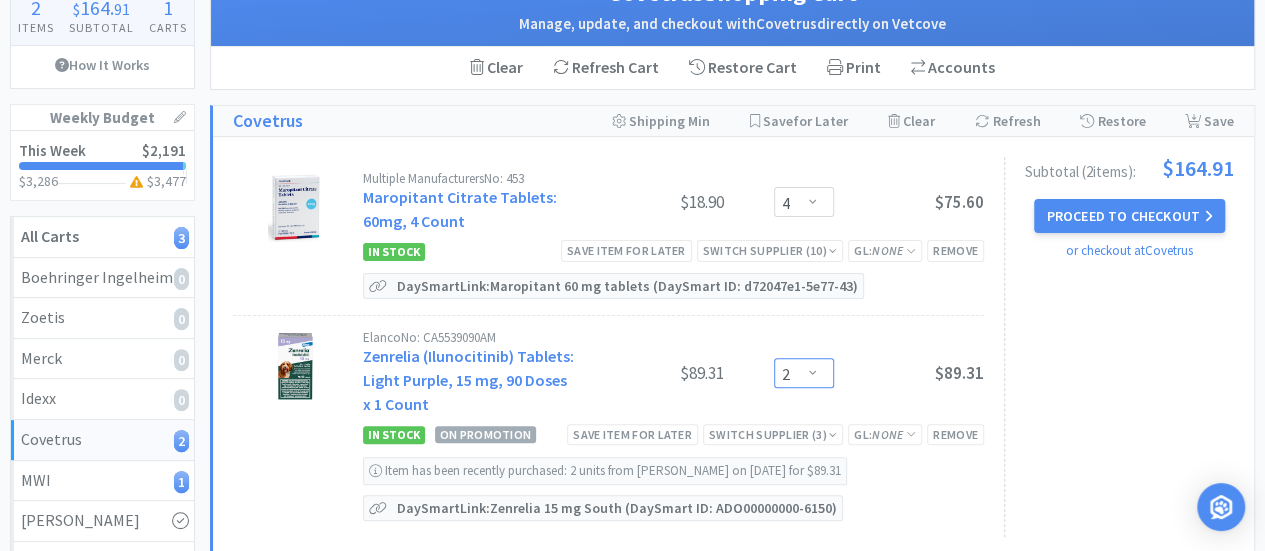 click on "Enter Quantity 1 2 3 4 5 6 7 8 9 10 11 12 13 14 15 16 17 18 19 20 Enter Quantity" at bounding box center [804, 373] 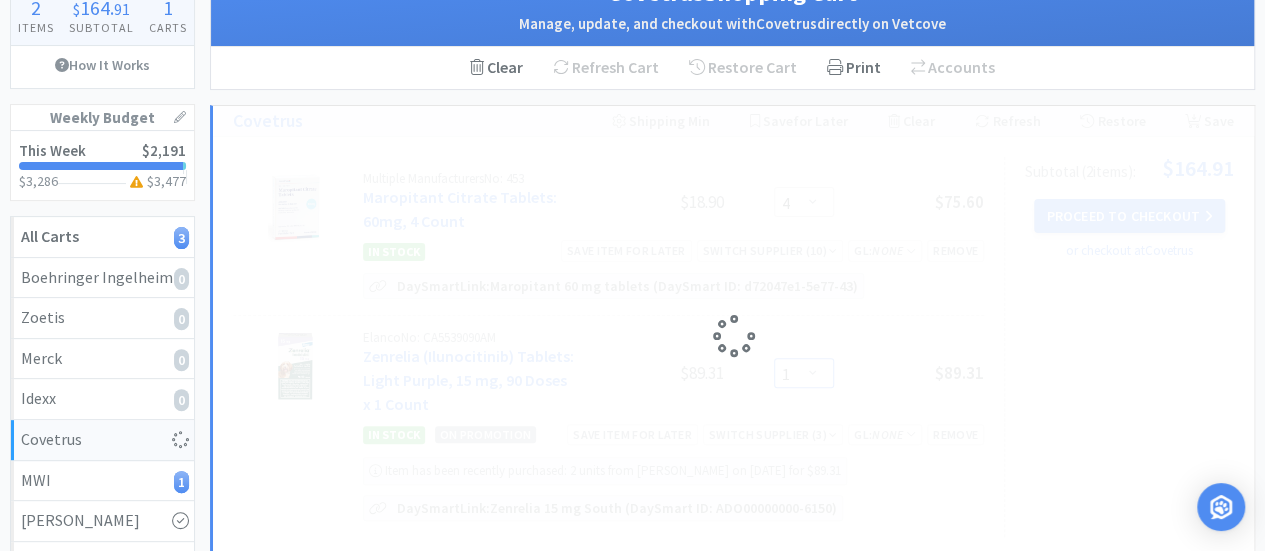 select on "2" 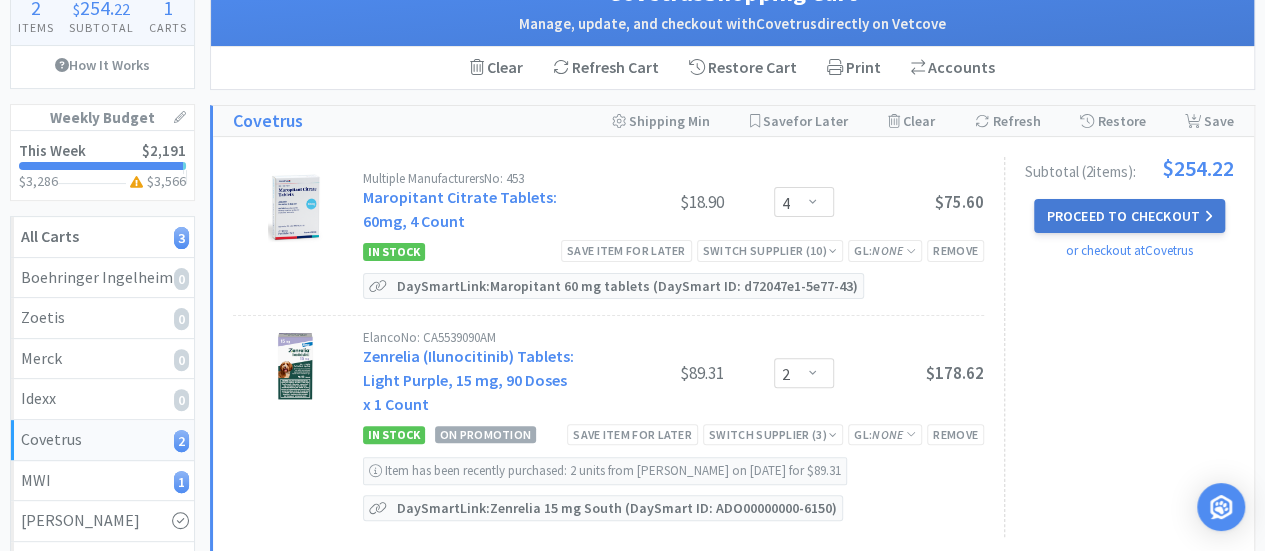 click on "Proceed to Checkout" at bounding box center [1129, 216] 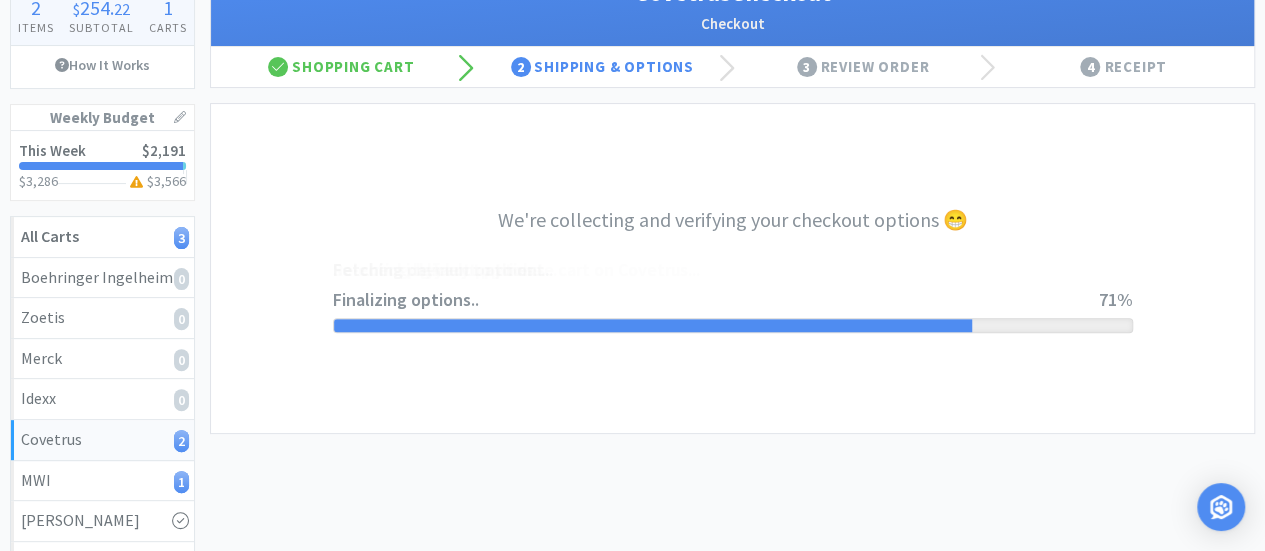 scroll, scrollTop: 0, scrollLeft: 0, axis: both 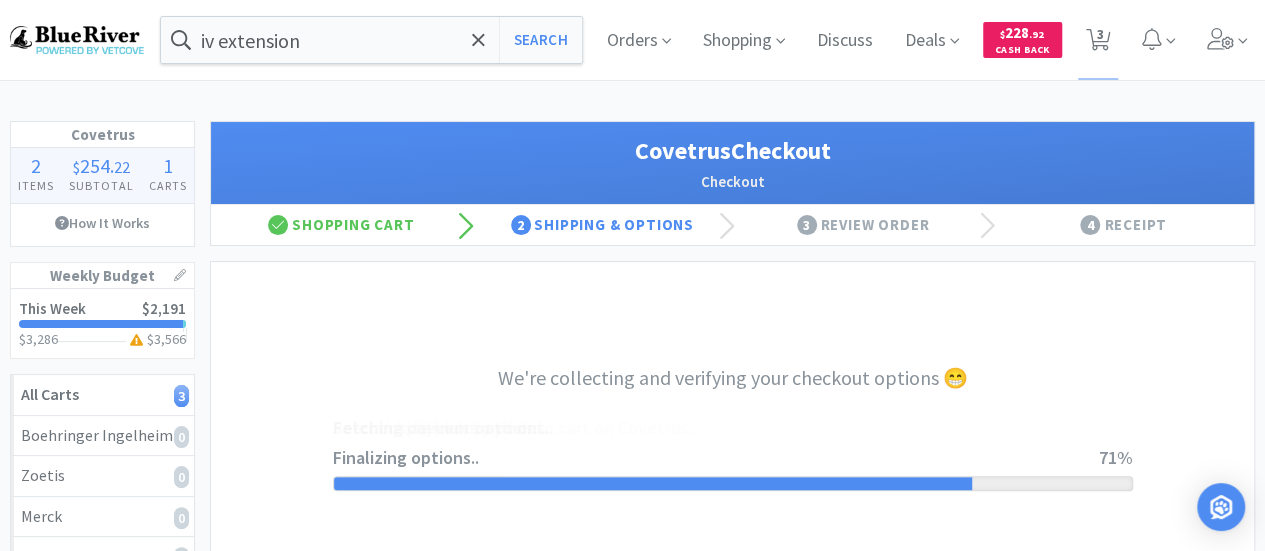 select on "ACCOUNT" 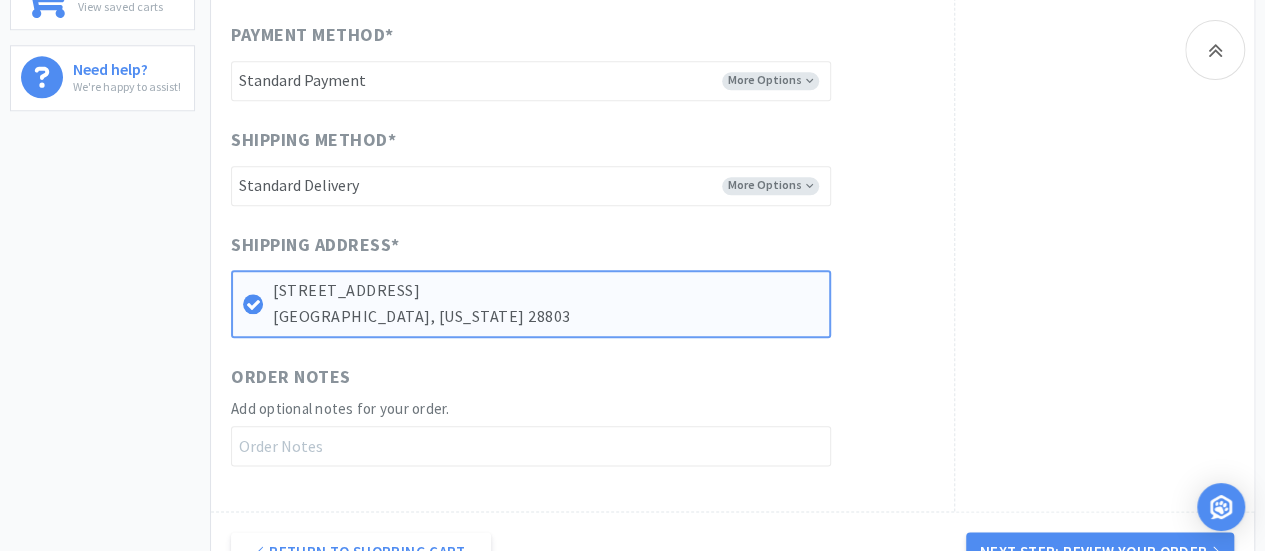 scroll, scrollTop: 1236, scrollLeft: 0, axis: vertical 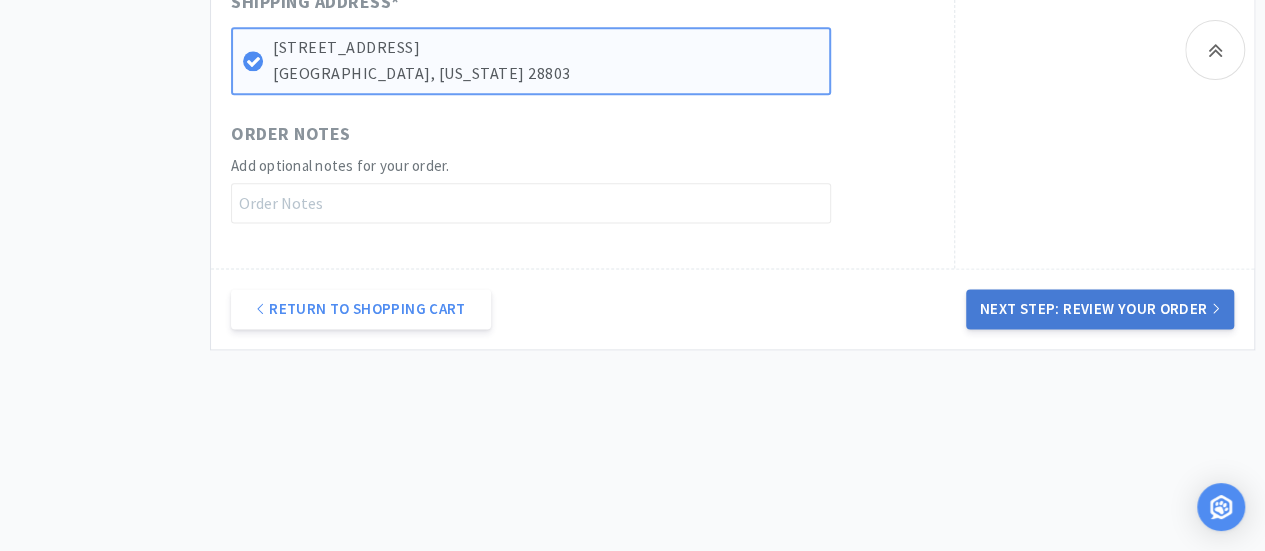 click on "Next Step: Review Your Order" at bounding box center [1100, 309] 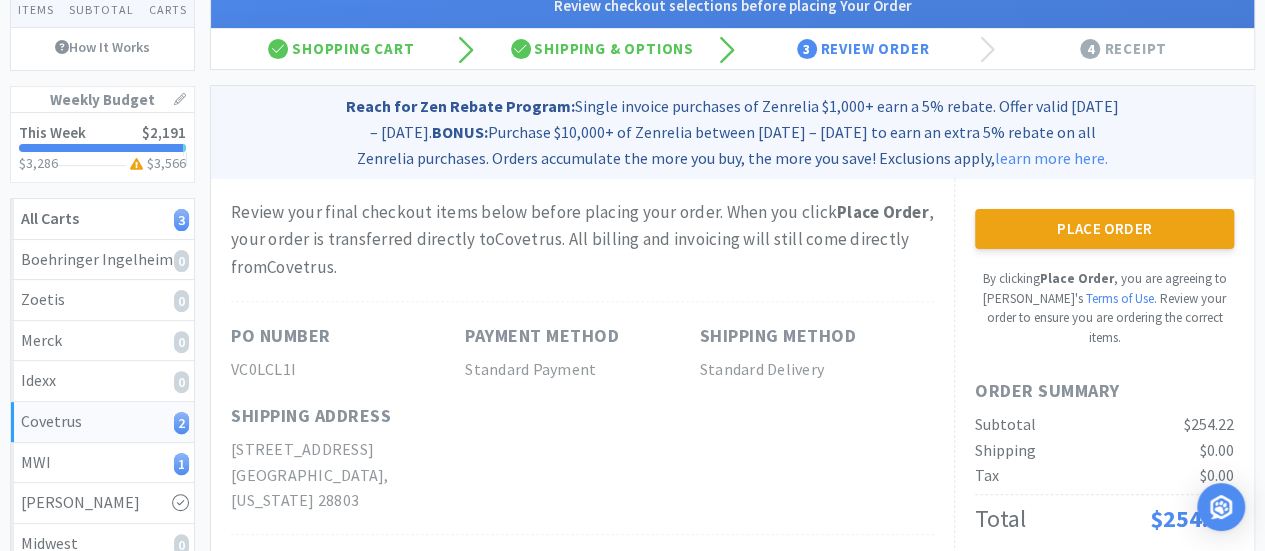 scroll, scrollTop: 174, scrollLeft: 0, axis: vertical 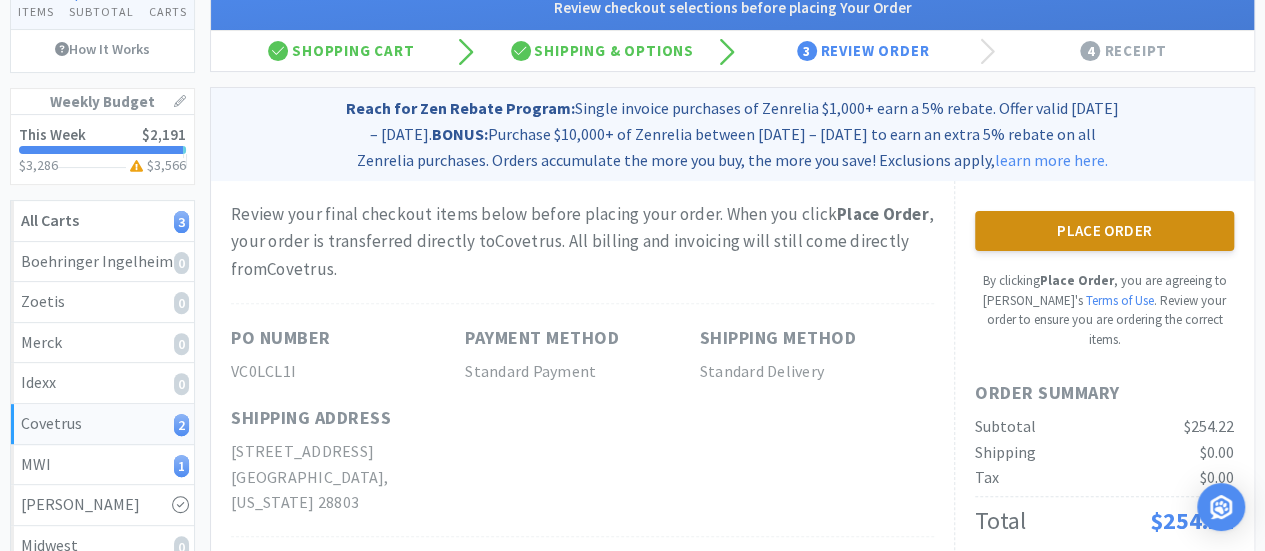 click on "Place Order" at bounding box center (1104, 231) 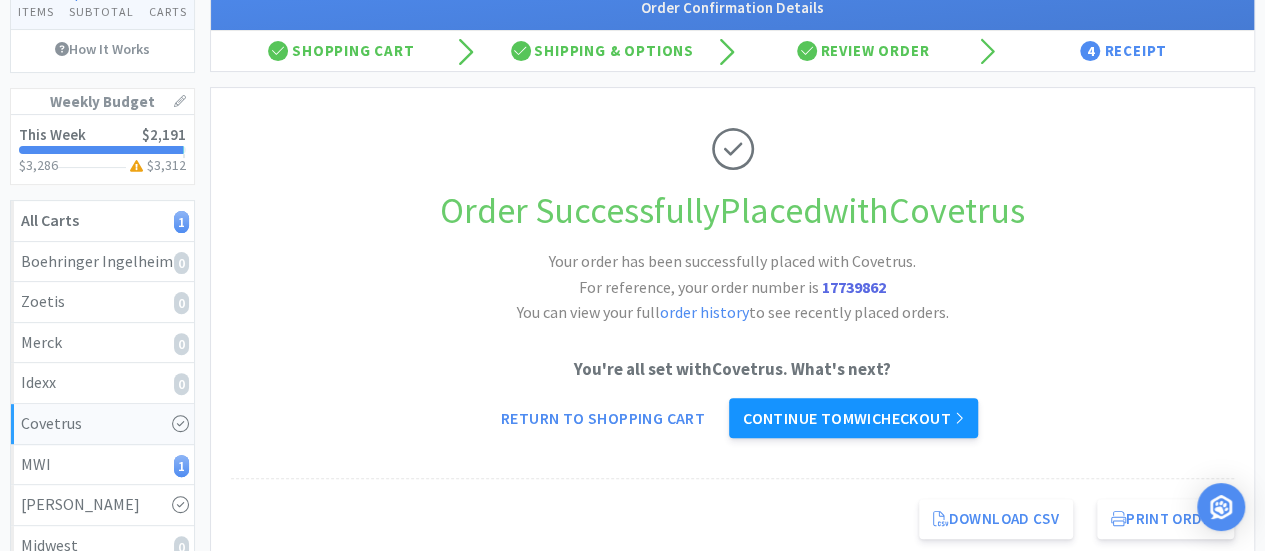click on "Continue to  MWI  checkout" at bounding box center [853, 418] 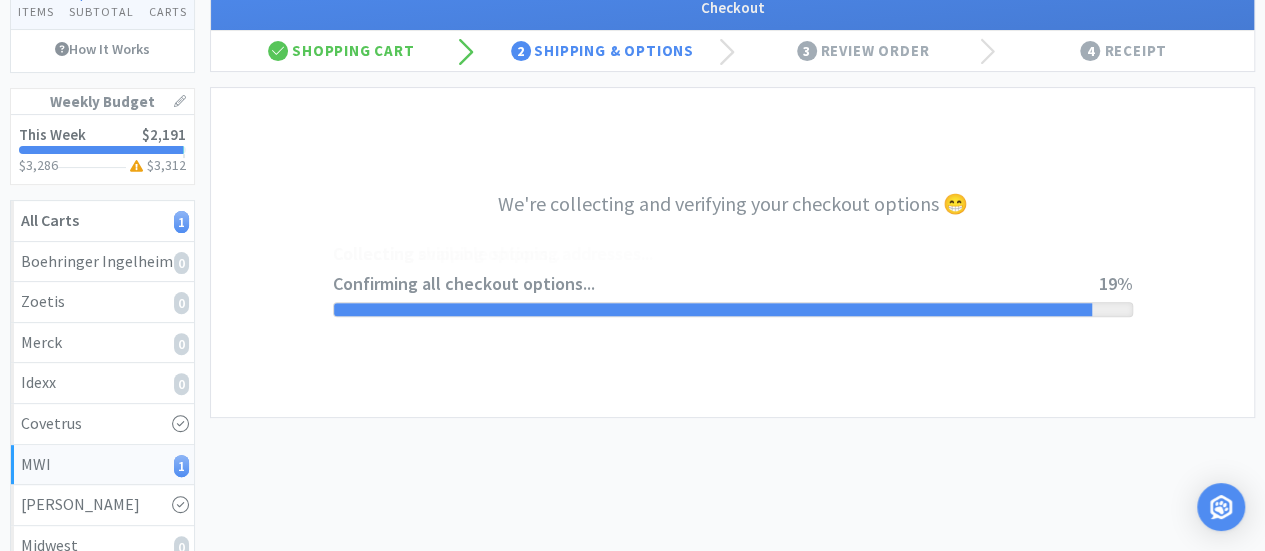 select on "STD_" 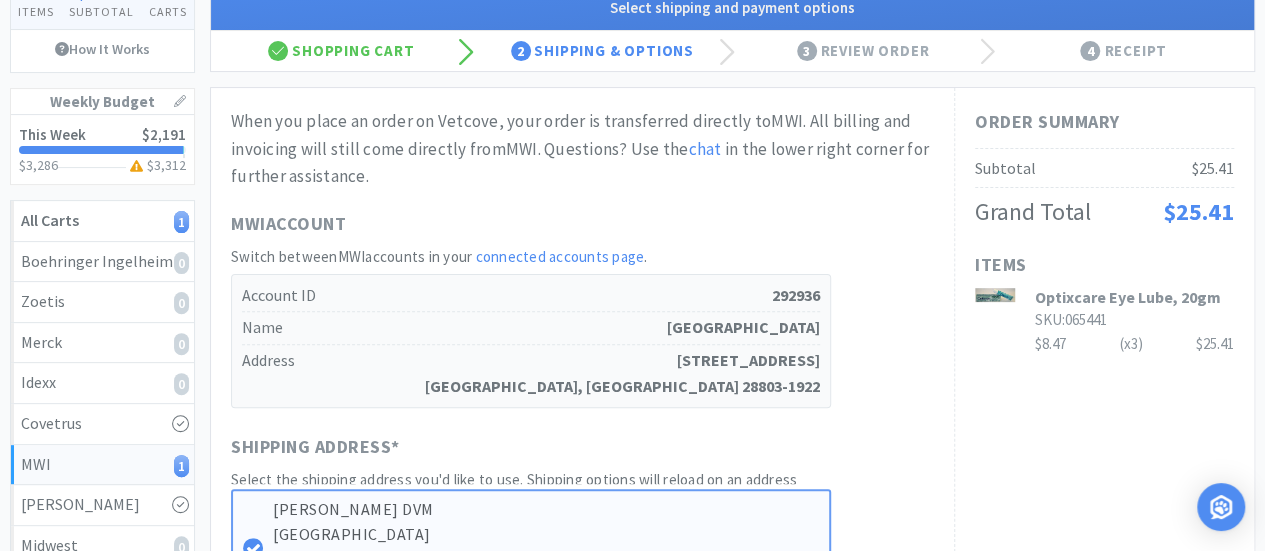 scroll, scrollTop: 0, scrollLeft: 0, axis: both 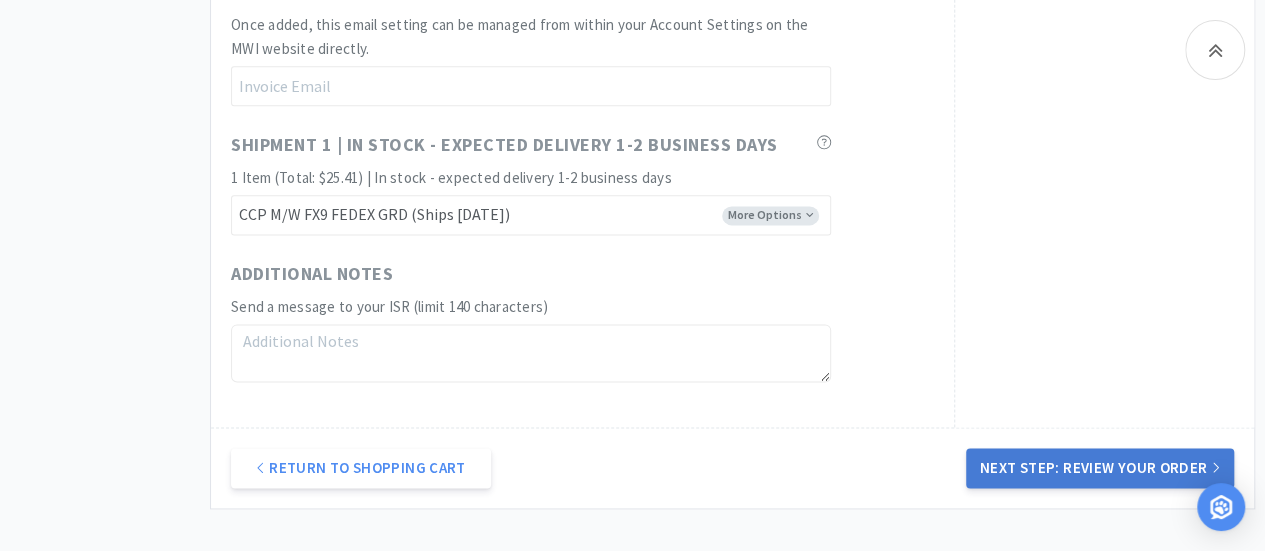 click on "Next Step: Review Your Order" at bounding box center (1100, 468) 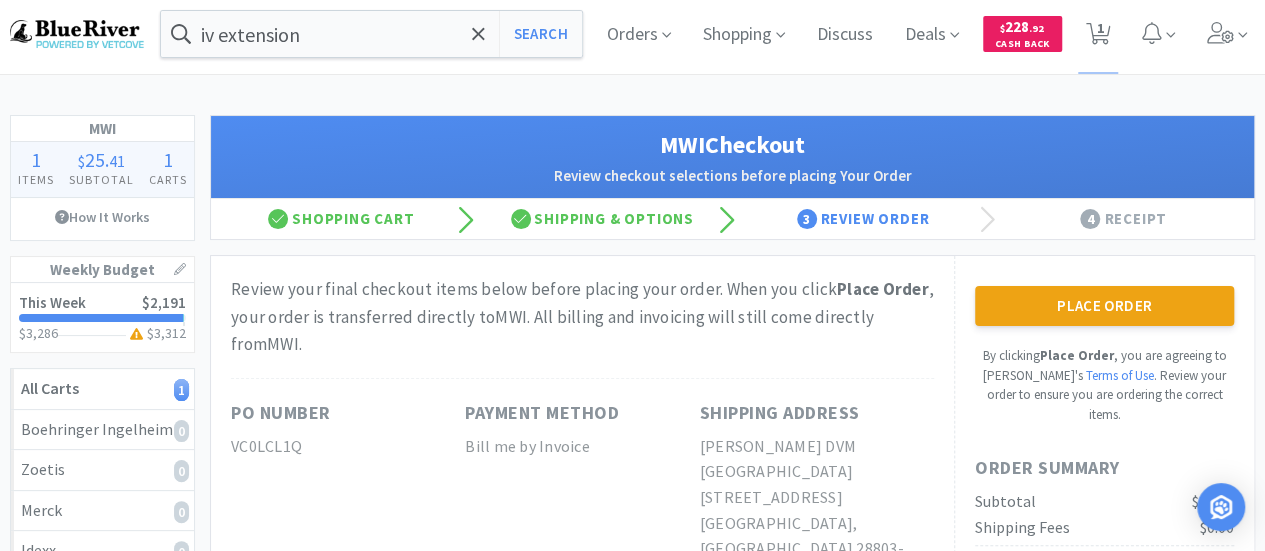 scroll, scrollTop: 0, scrollLeft: 0, axis: both 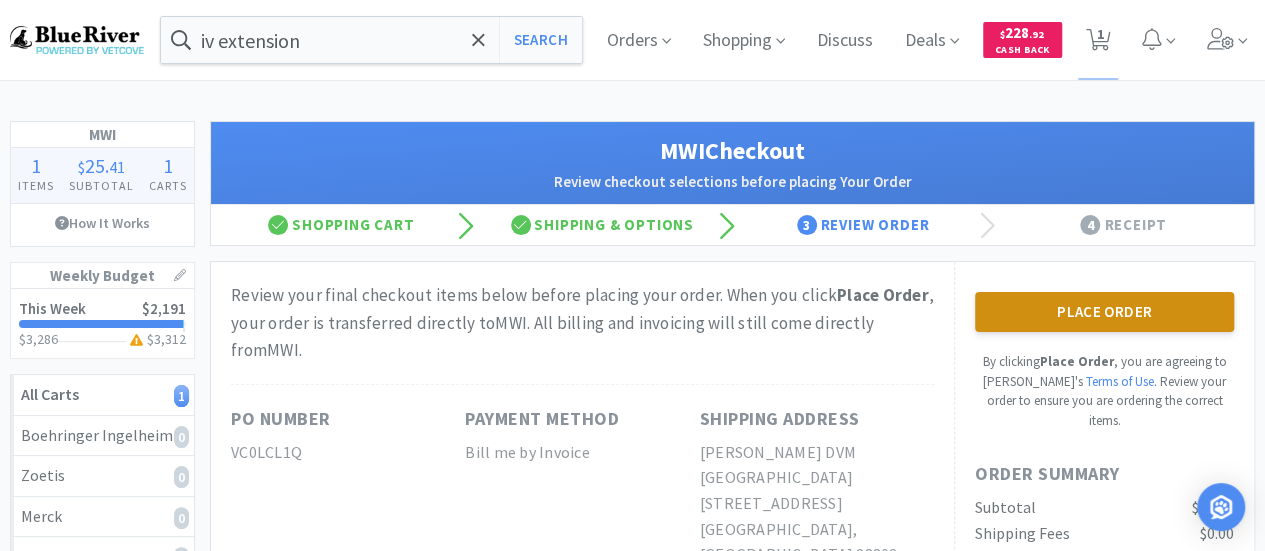 click on "Place Order" at bounding box center (1104, 312) 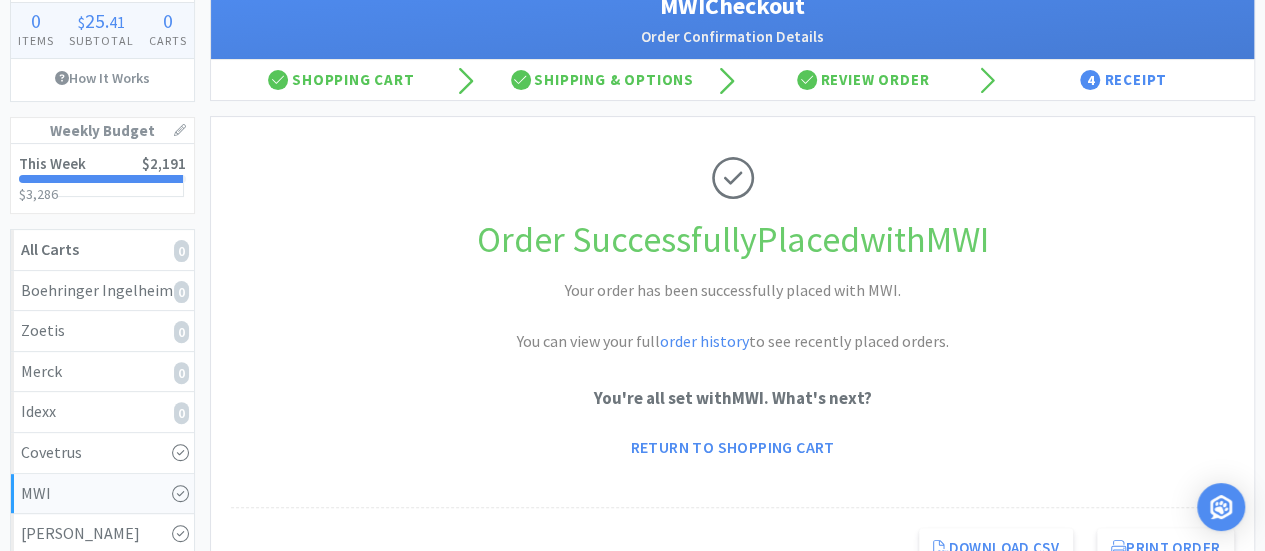 scroll, scrollTop: 146, scrollLeft: 0, axis: vertical 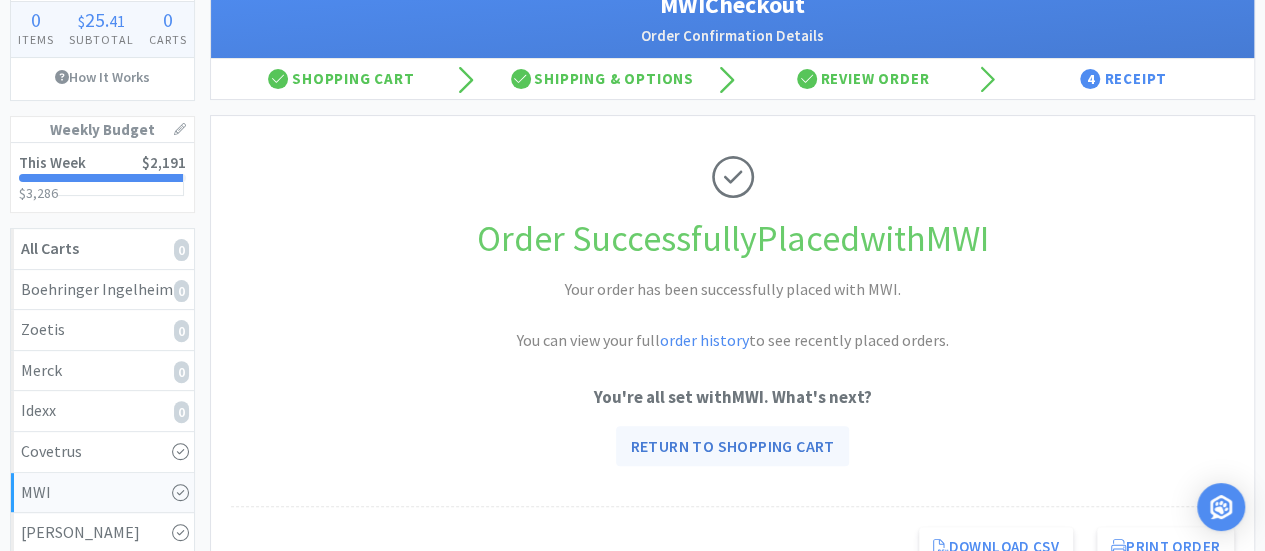 click on "Return to Shopping Cart" at bounding box center [732, 446] 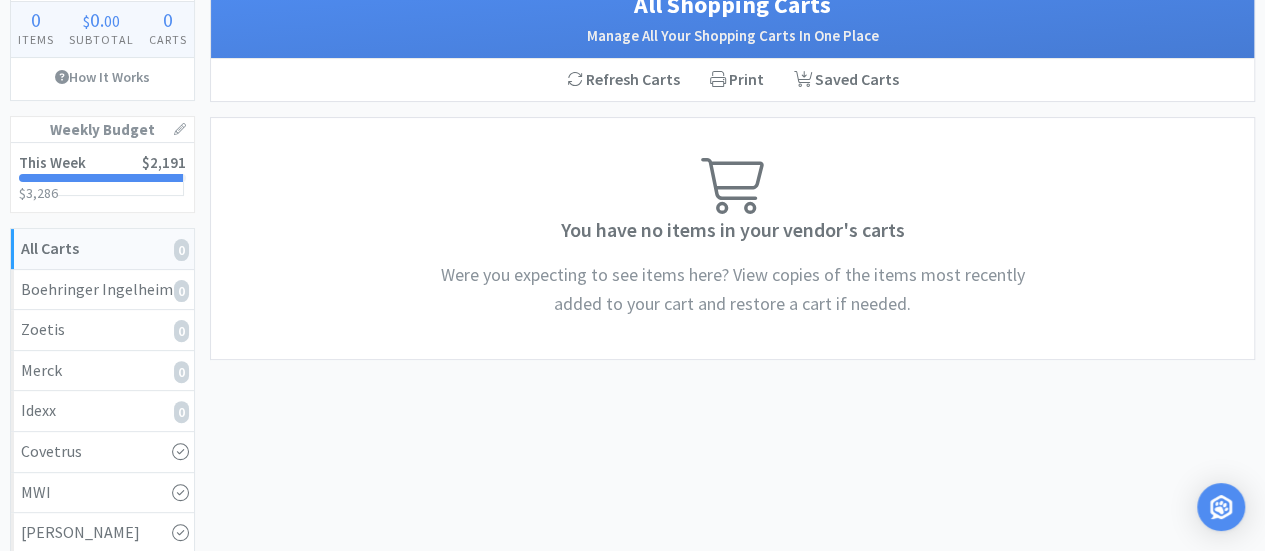 scroll, scrollTop: 0, scrollLeft: 0, axis: both 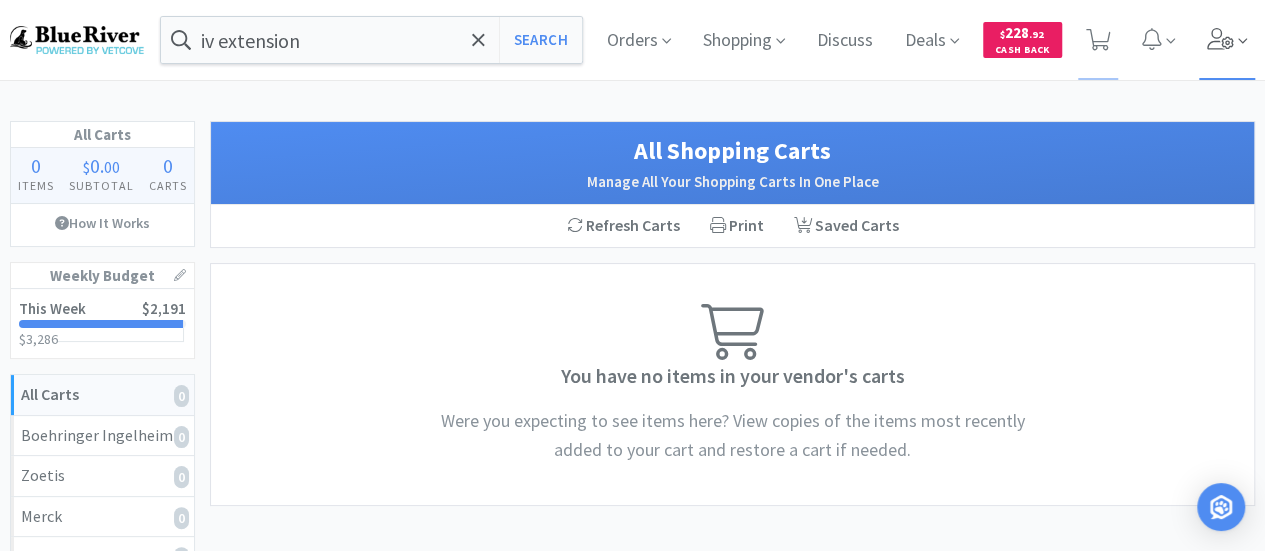 click 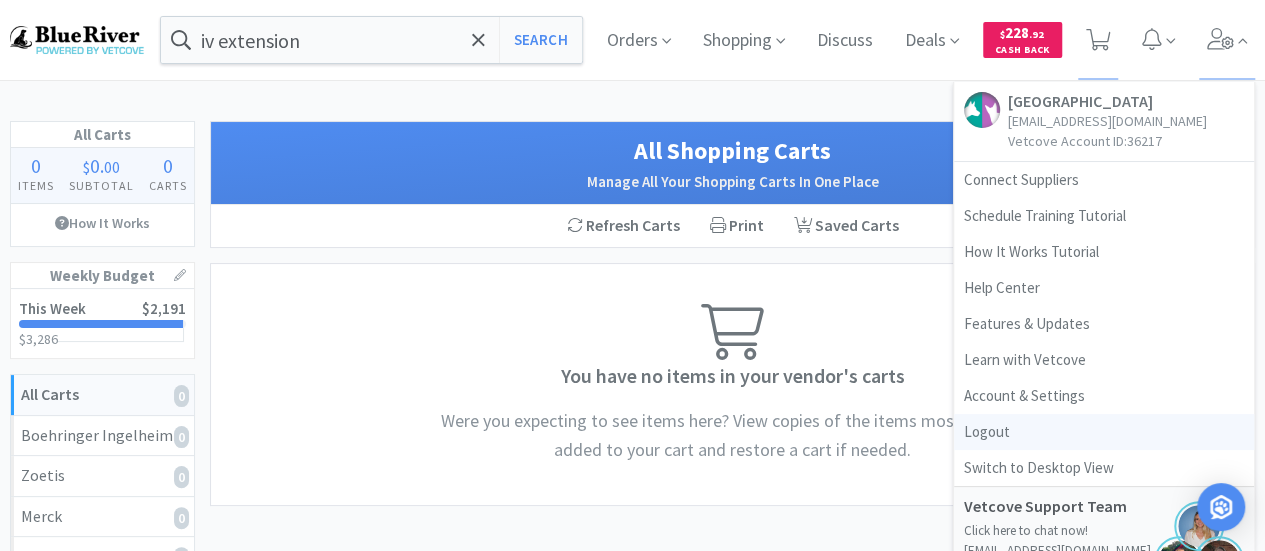click on "Logout" at bounding box center (1104, 432) 